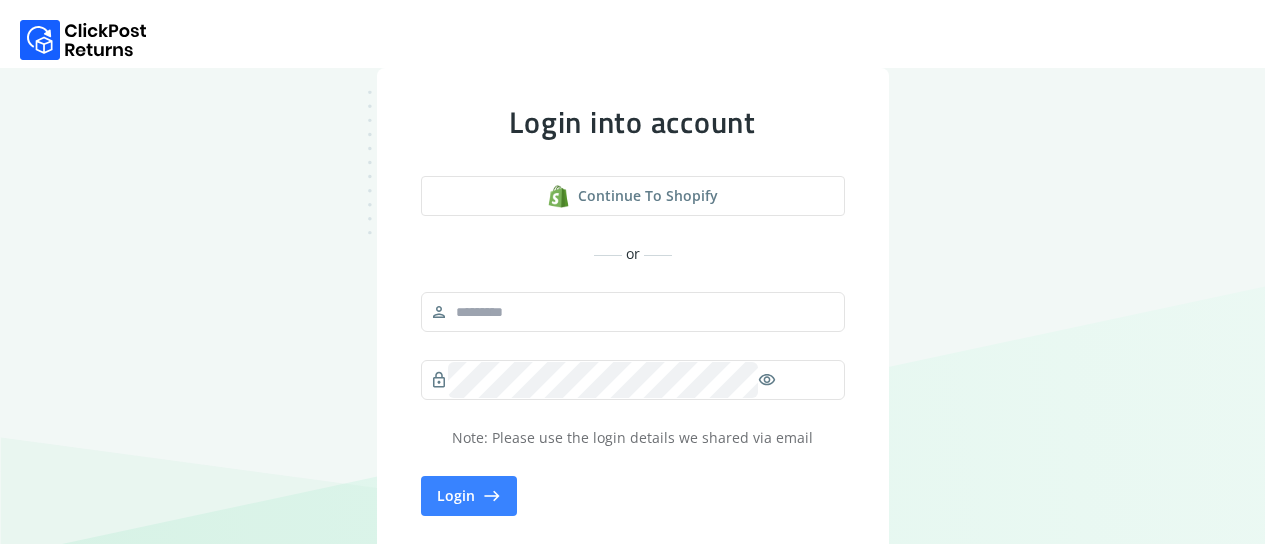 scroll, scrollTop: 0, scrollLeft: 0, axis: both 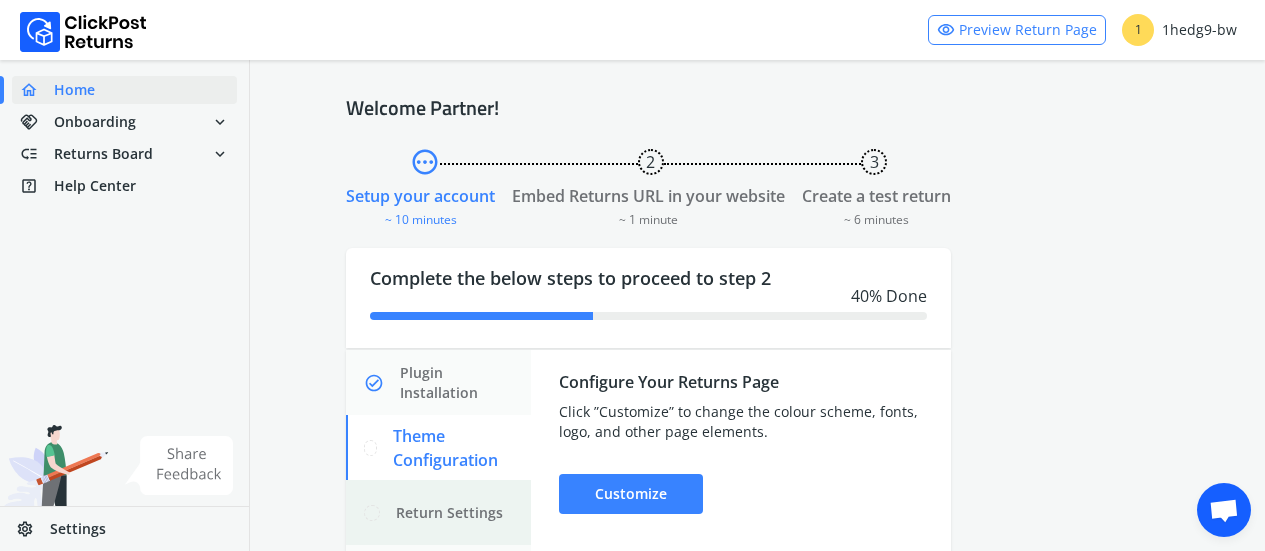 click on "Return Settings" at bounding box center [449, 513] 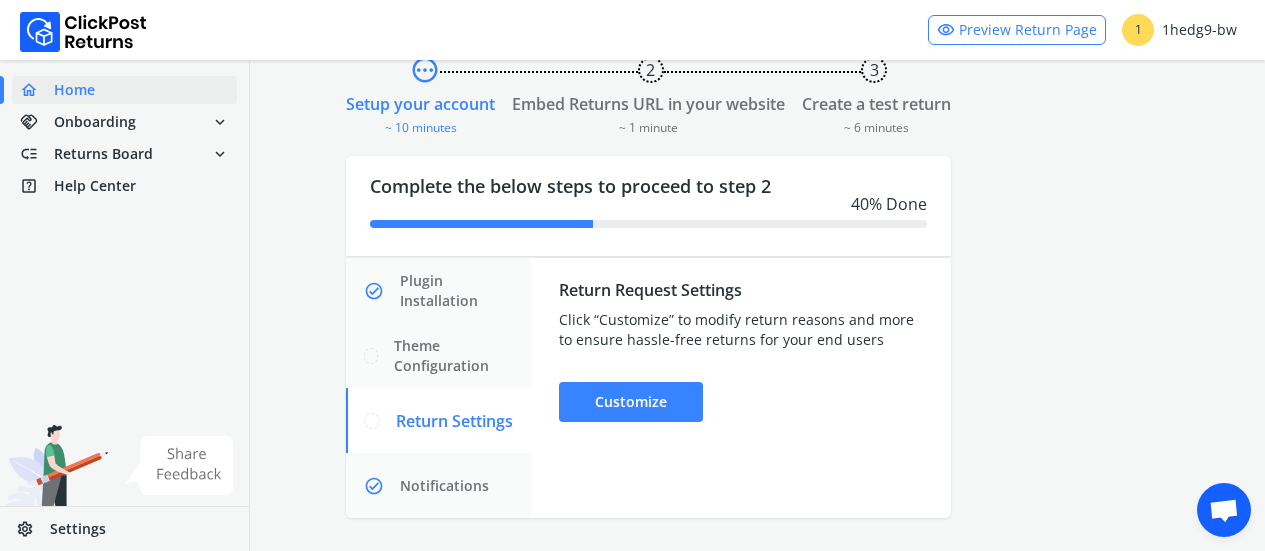 scroll, scrollTop: 110, scrollLeft: 0, axis: vertical 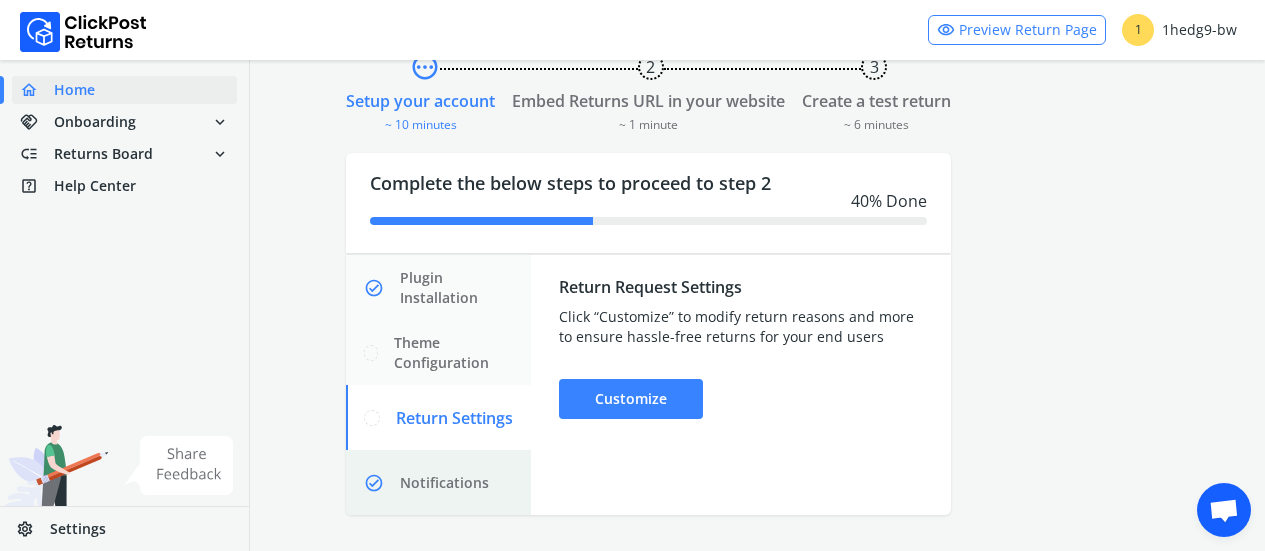 click on "Notifications" at bounding box center (444, 483) 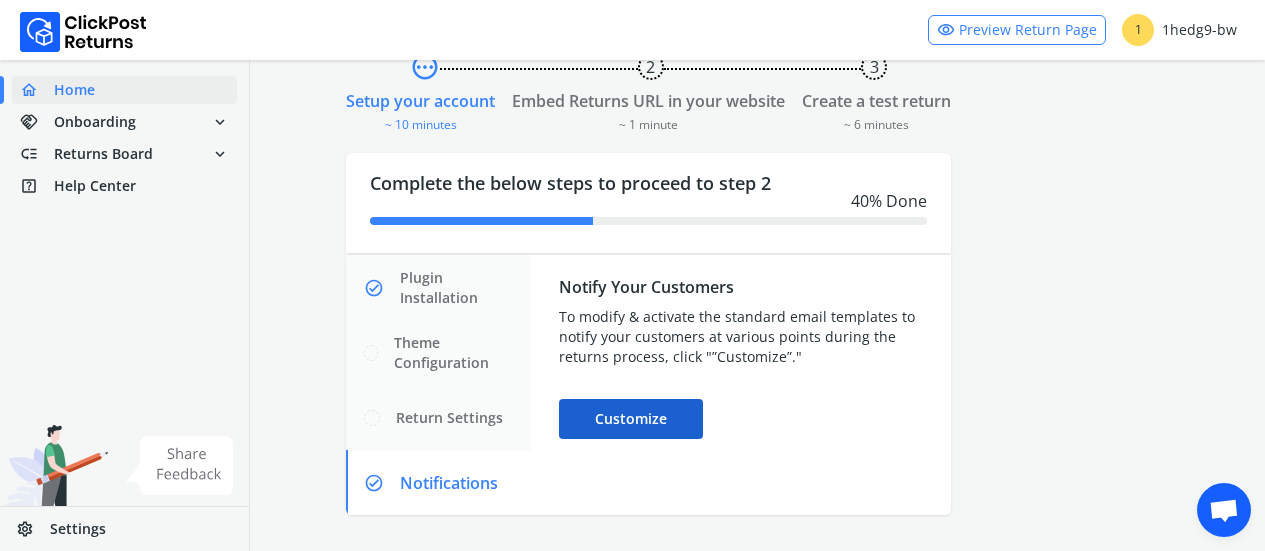 click on "Customize" at bounding box center (631, 419) 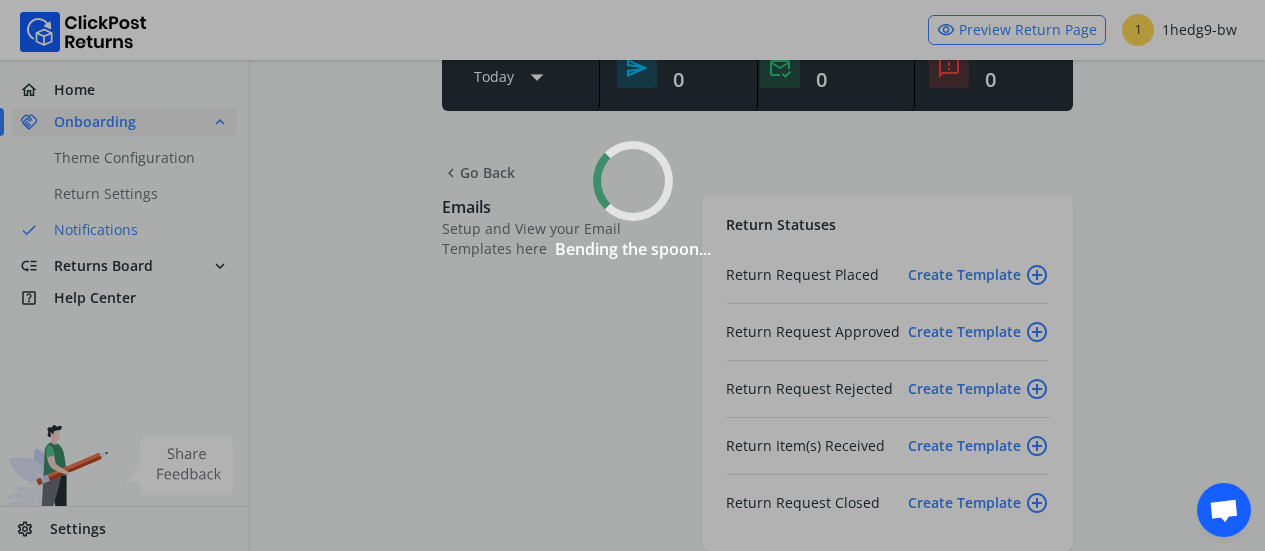 scroll, scrollTop: 0, scrollLeft: 0, axis: both 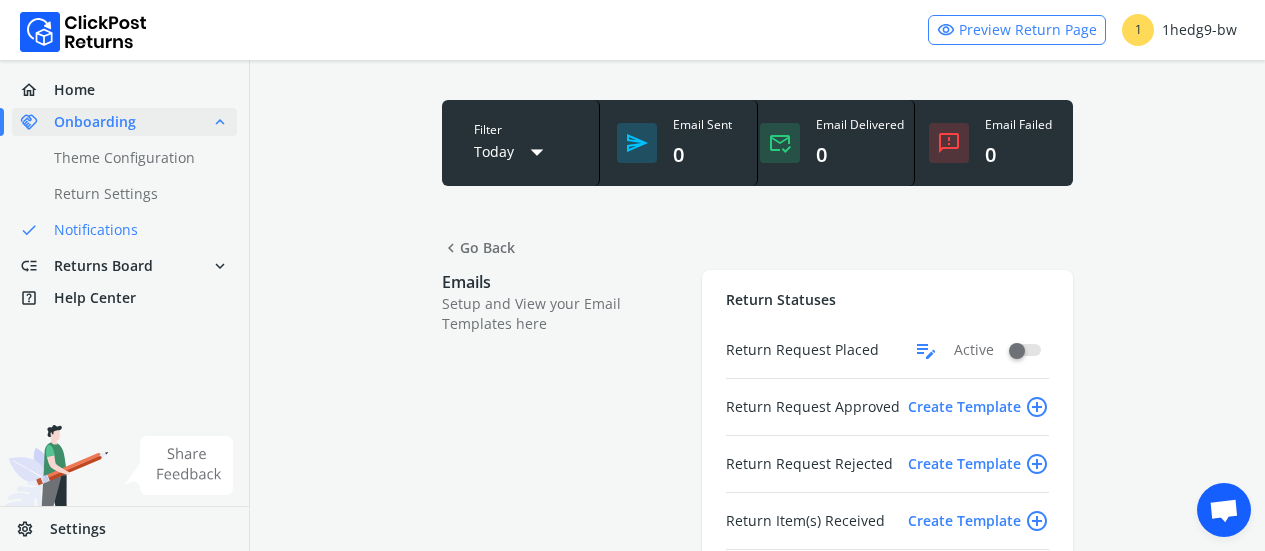 click on "Create Template add_circle_outline" at bounding box center [978, 407] 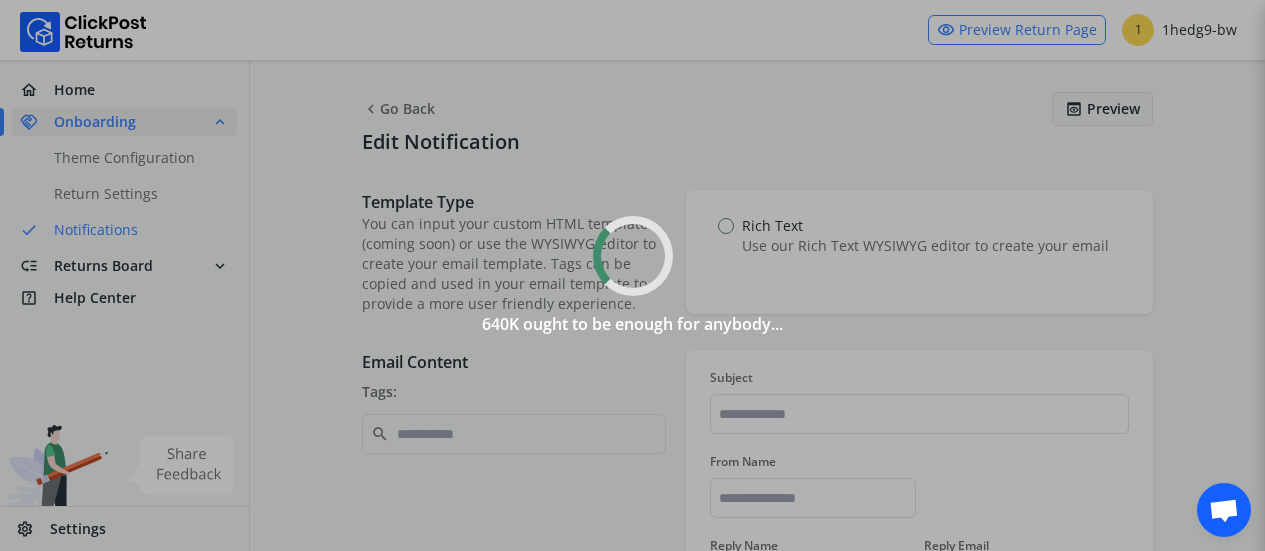 type on "**********" 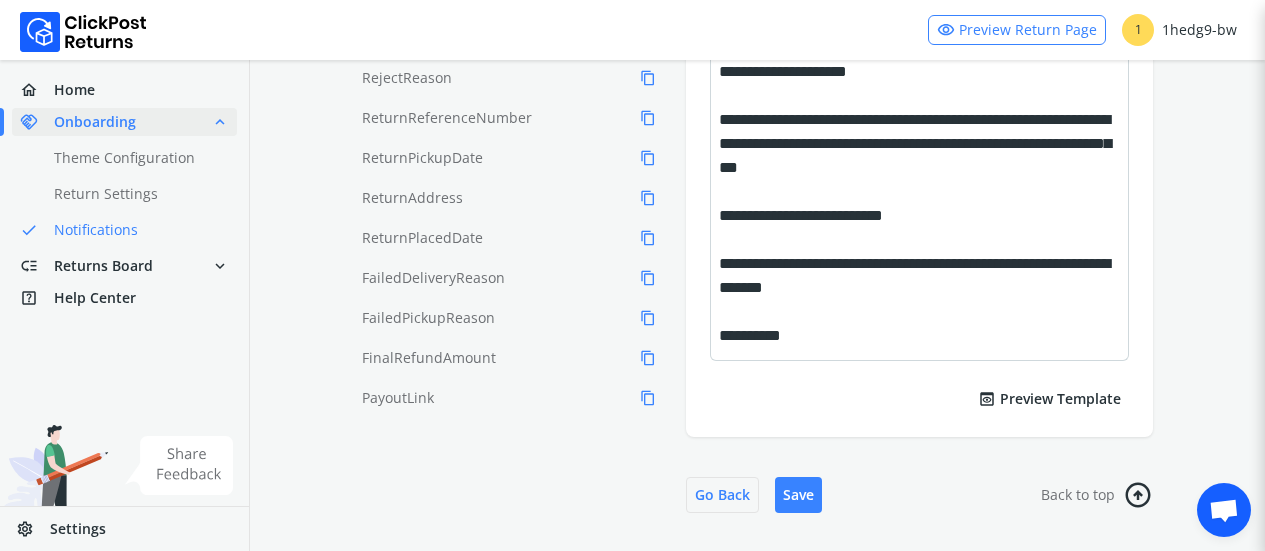 scroll, scrollTop: 674, scrollLeft: 0, axis: vertical 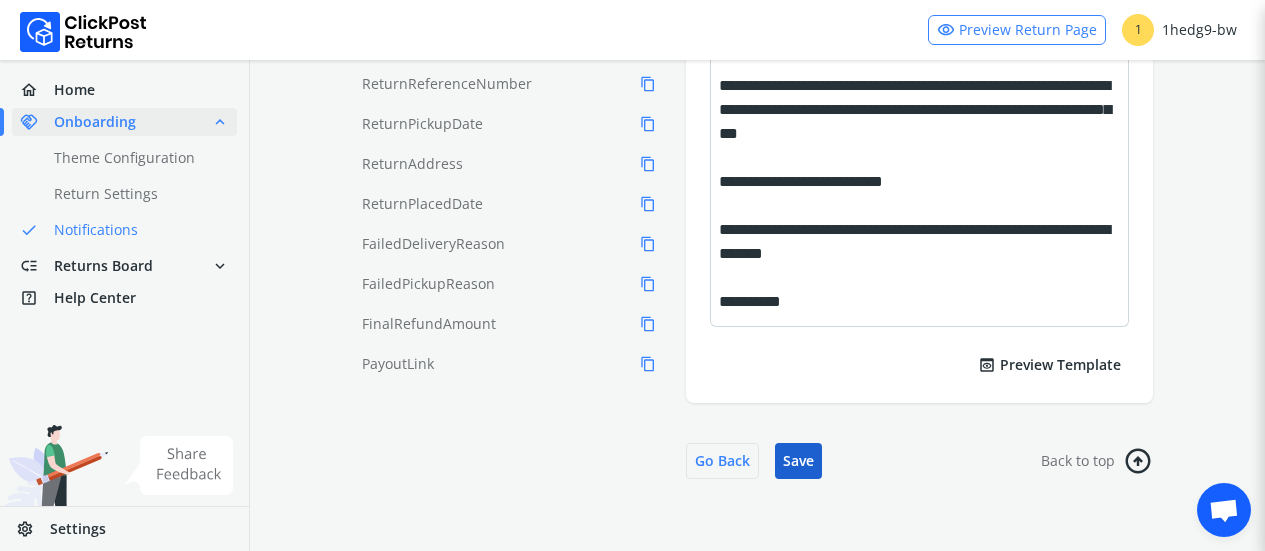 click on "Save" at bounding box center (798, 461) 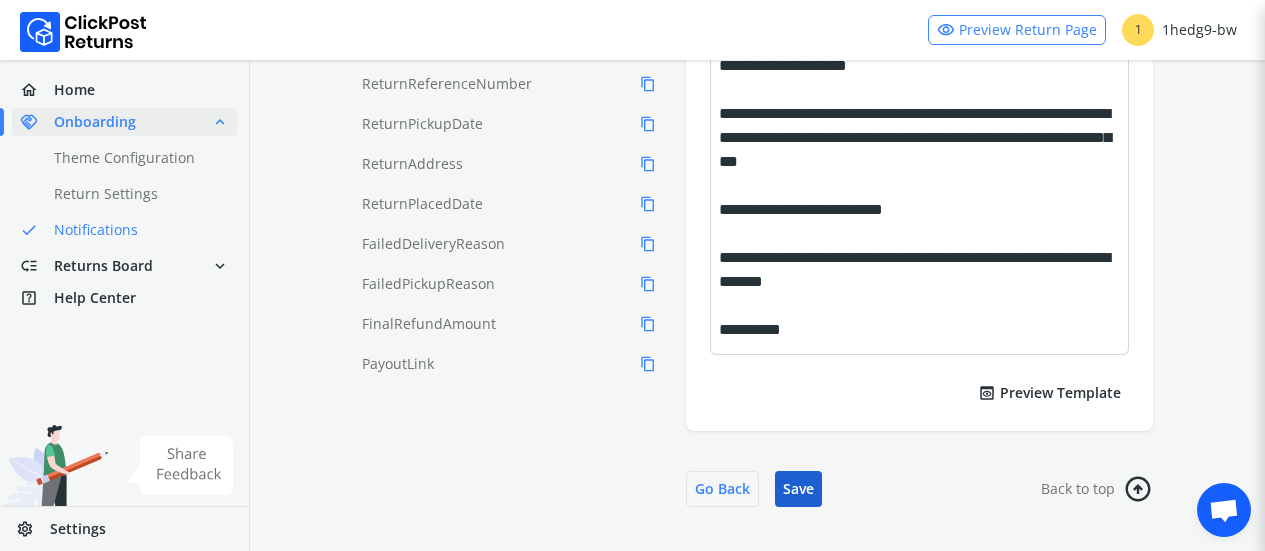 scroll, scrollTop: 222, scrollLeft: 0, axis: vertical 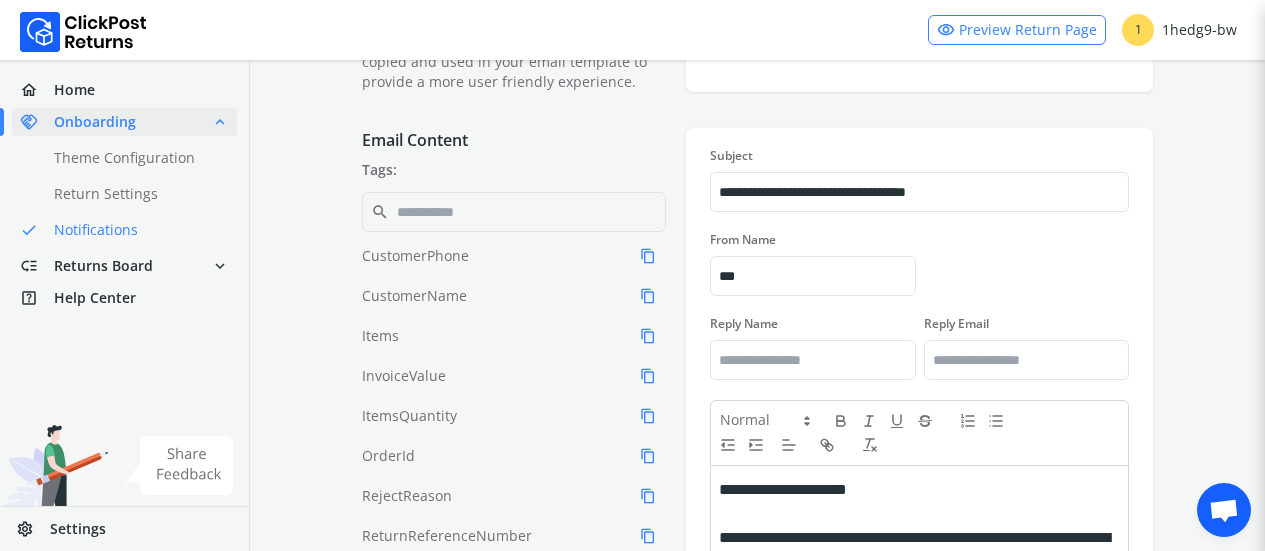 type on "***" 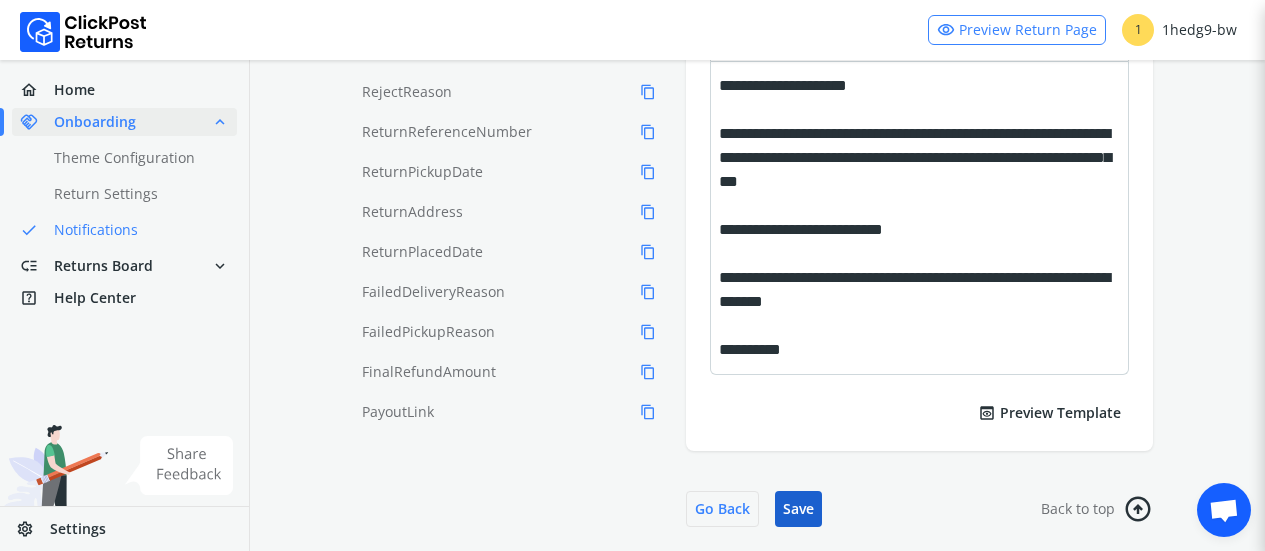 scroll, scrollTop: 674, scrollLeft: 0, axis: vertical 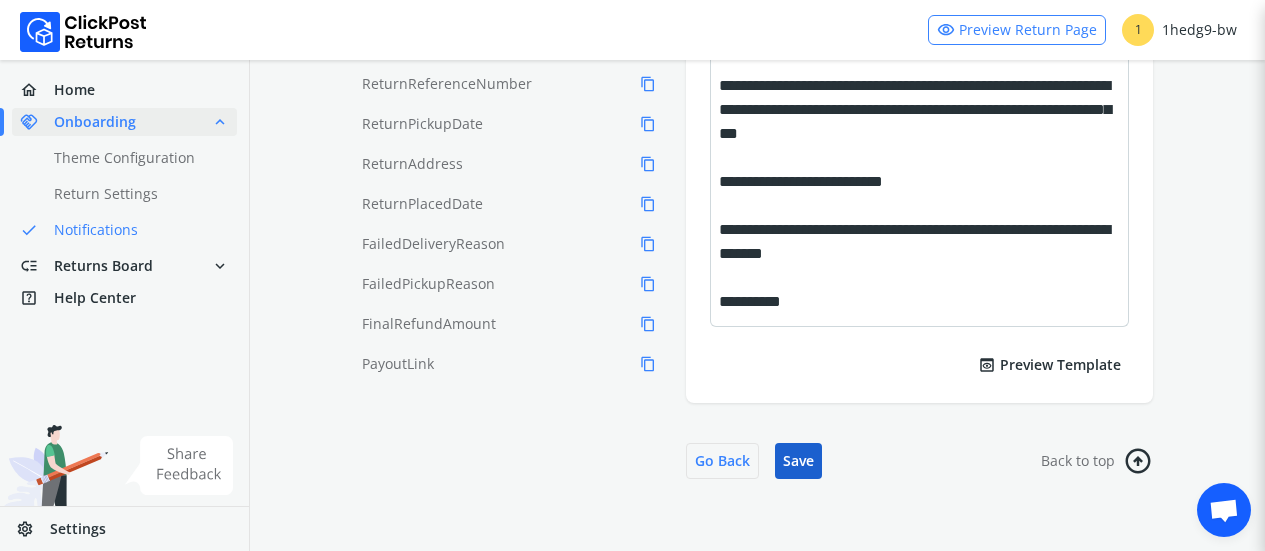 click on "Save" at bounding box center (798, 461) 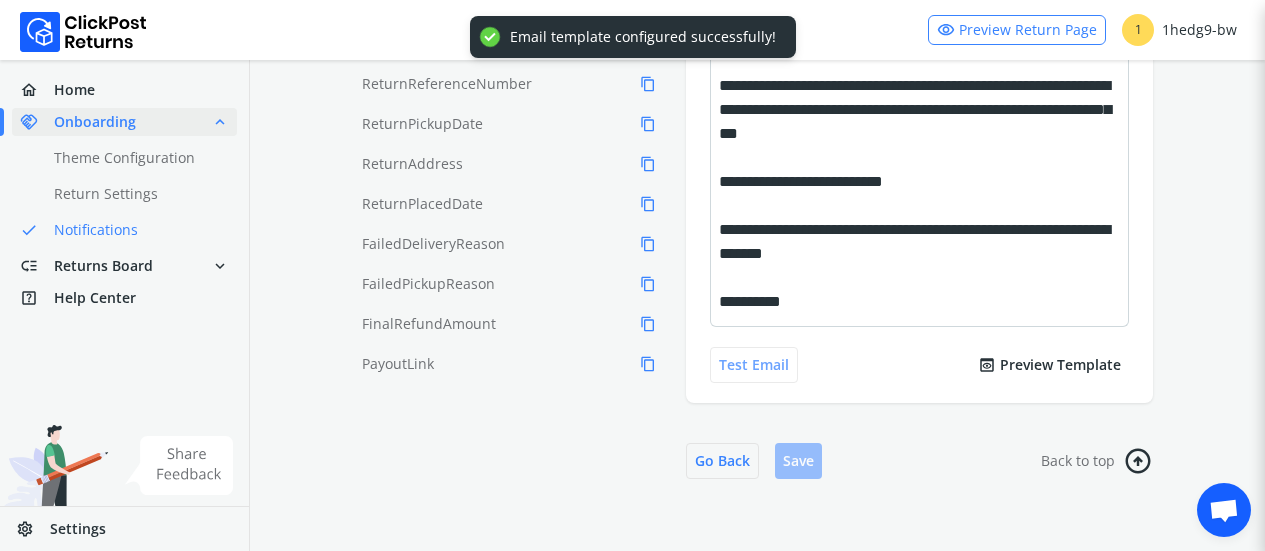 click on "Test Email" at bounding box center (754, 365) 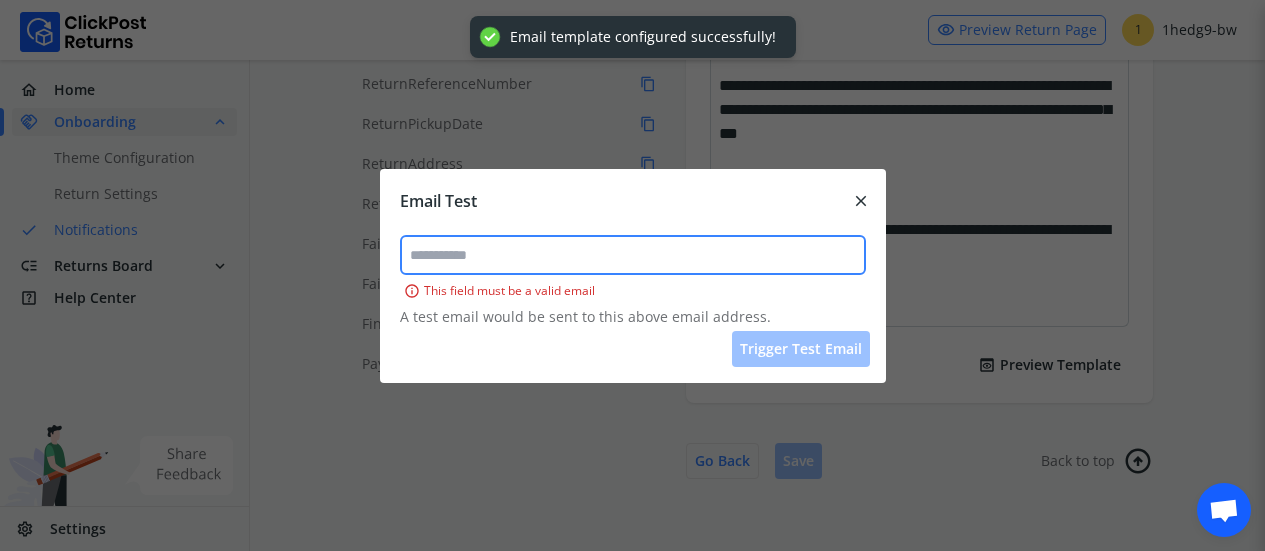 click at bounding box center [633, 255] 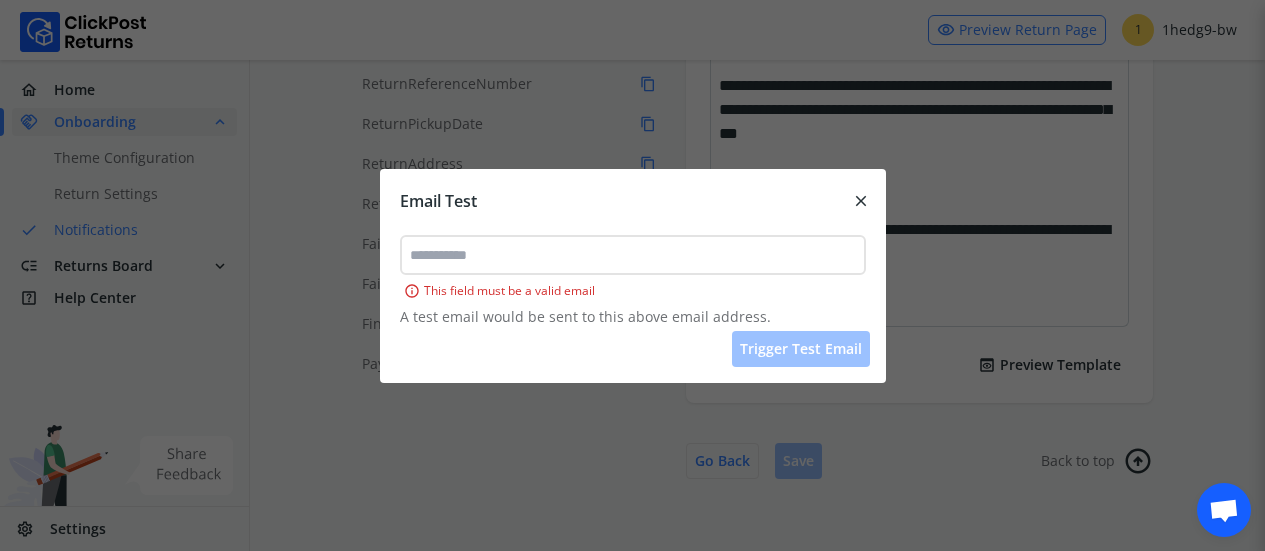 paste on "**********" 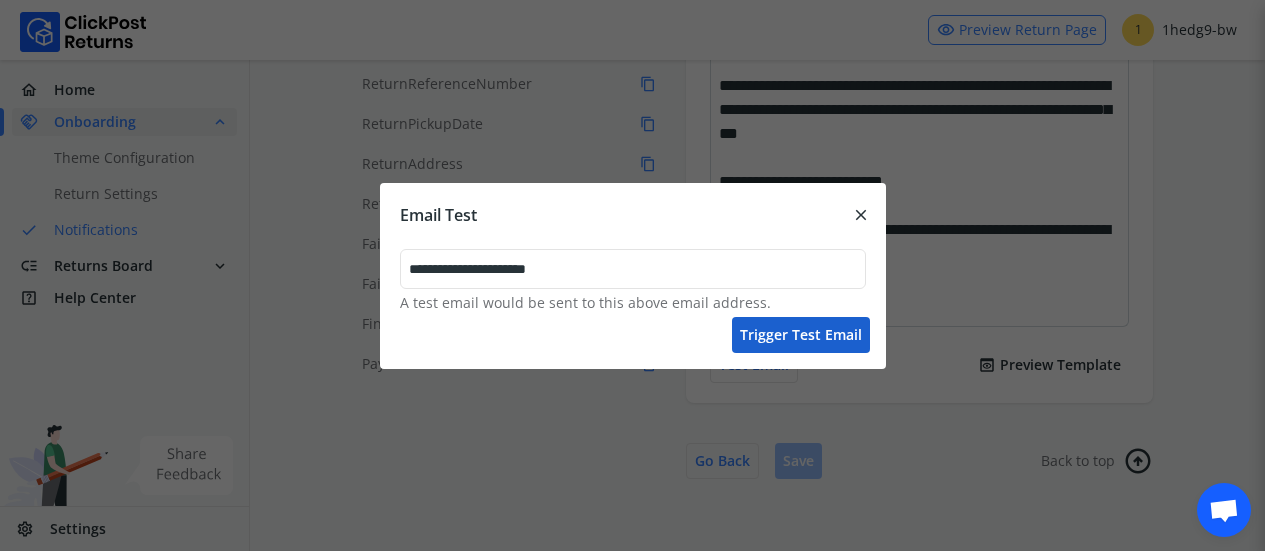type on "**********" 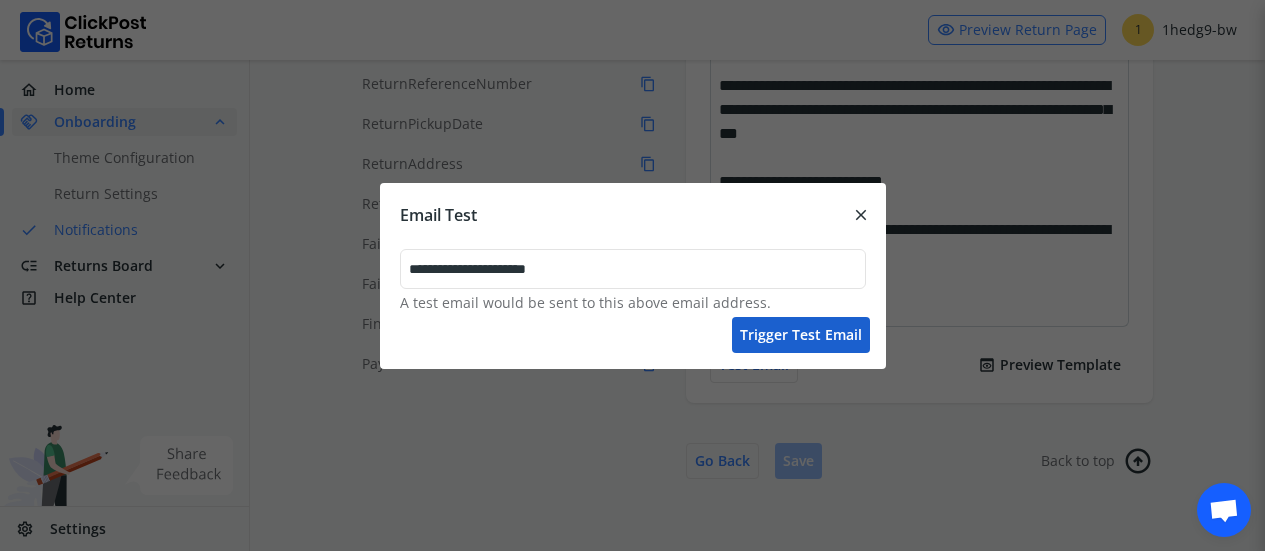 click on "Trigger test email" at bounding box center (801, 335) 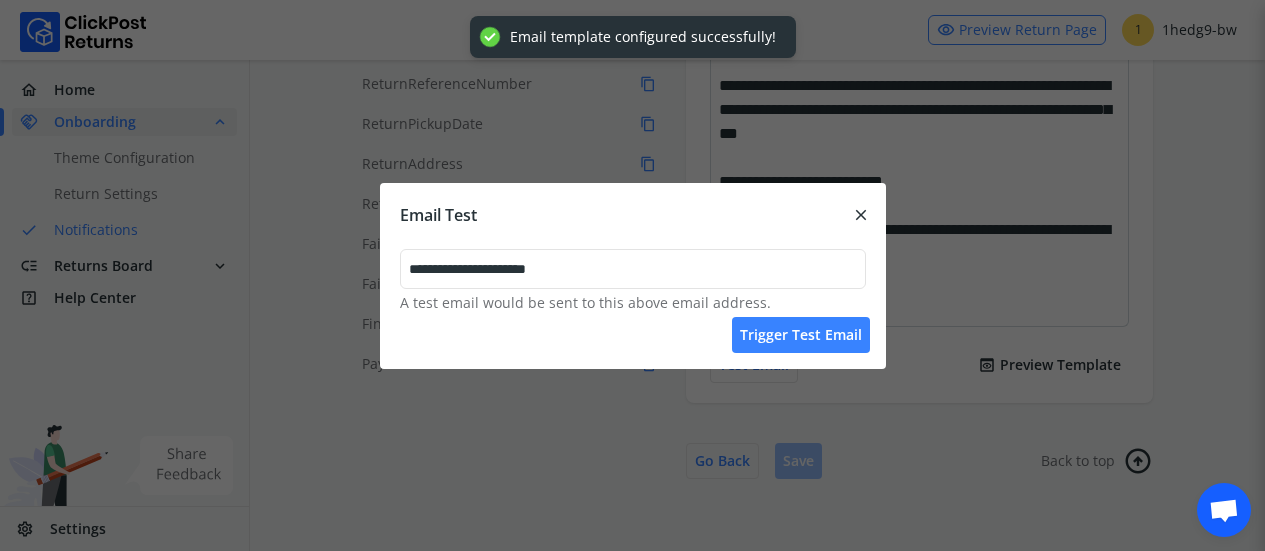 type 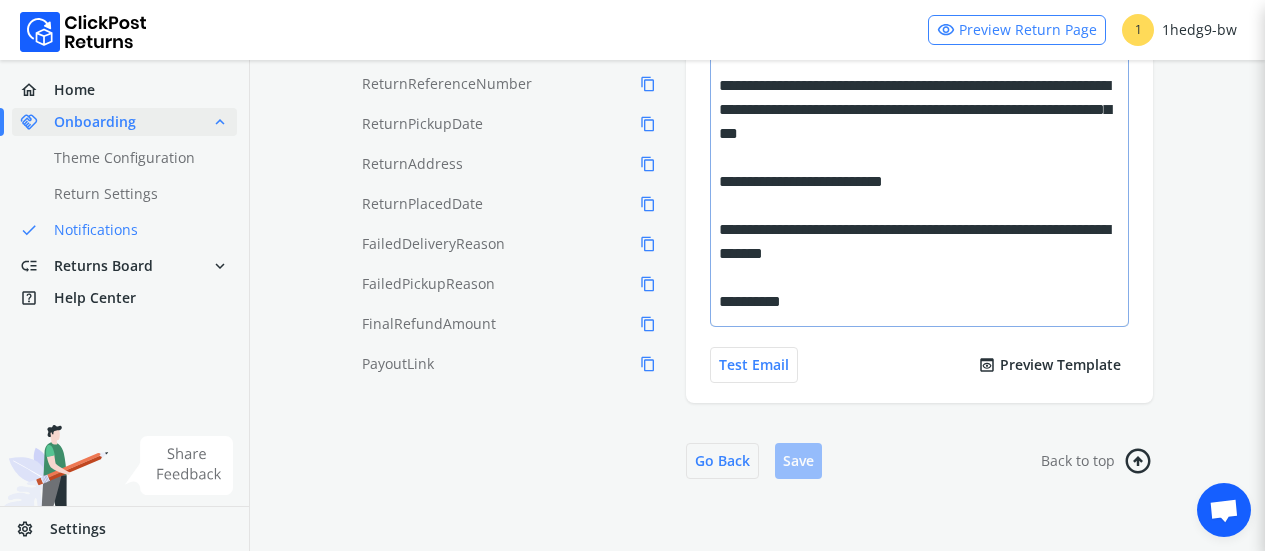 click on "**********" at bounding box center [916, 242] 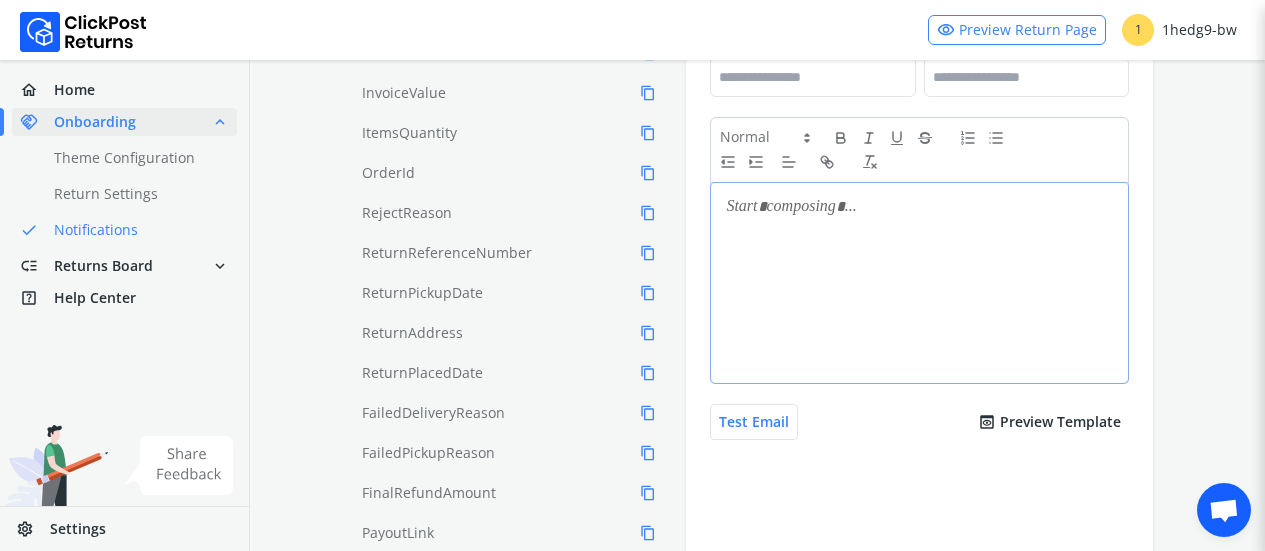 scroll, scrollTop: 469, scrollLeft: 0, axis: vertical 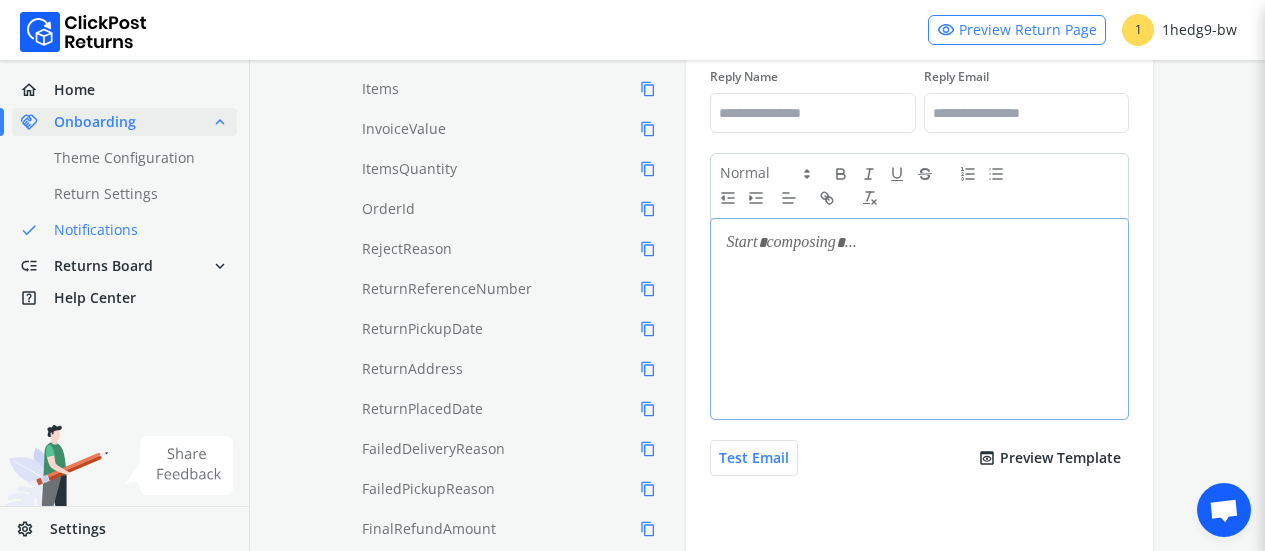 paste 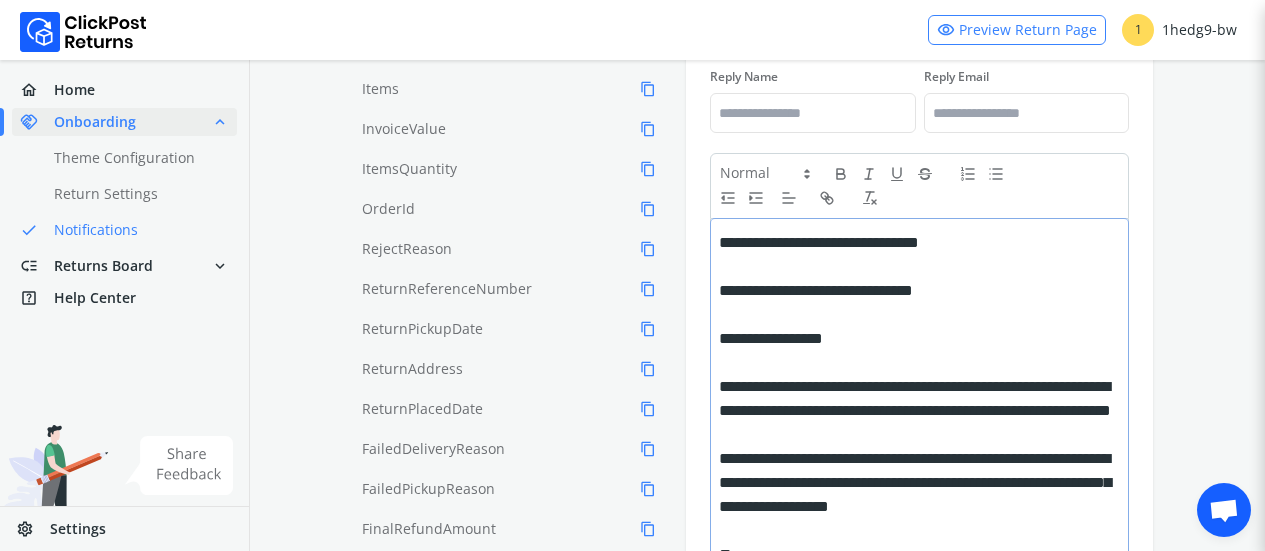 scroll, scrollTop: 537, scrollLeft: 0, axis: vertical 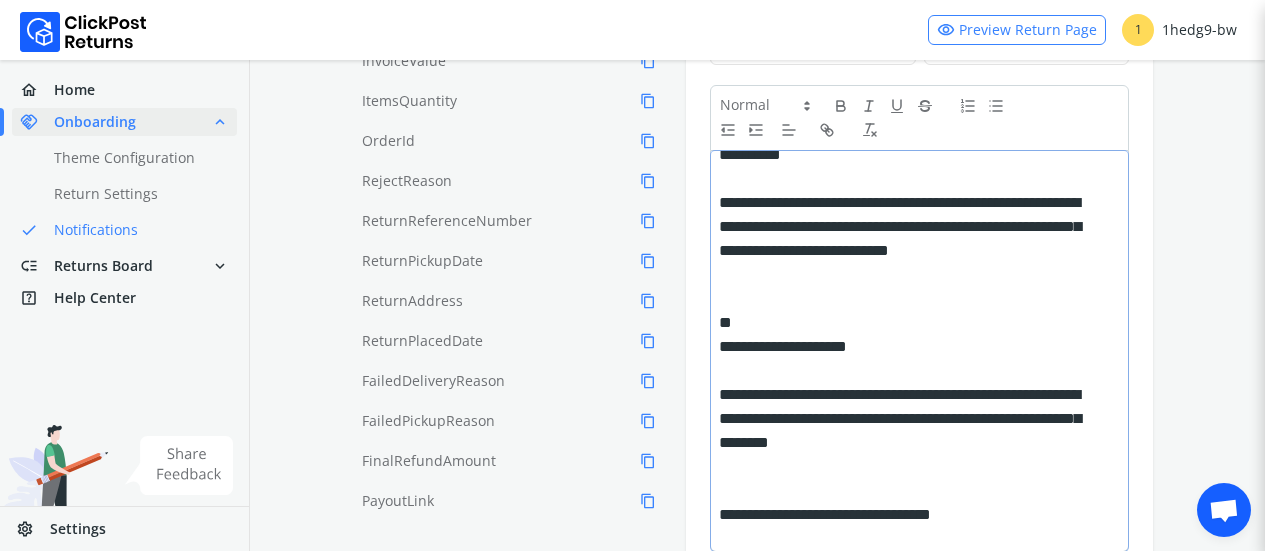 click on "**" at bounding box center (908, 323) 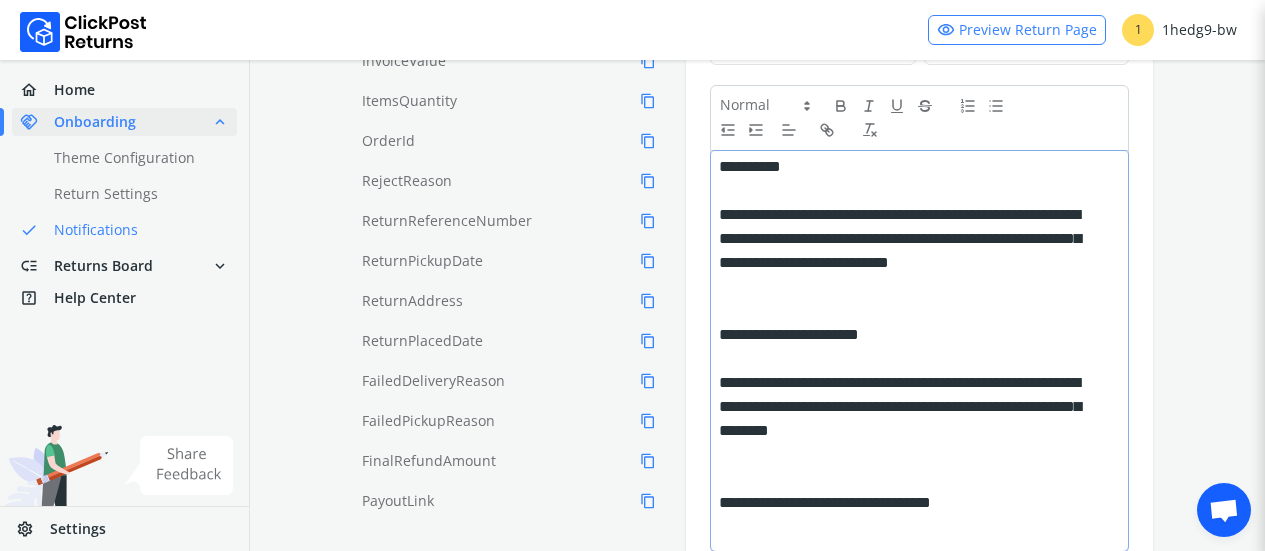 scroll, scrollTop: 200, scrollLeft: 0, axis: vertical 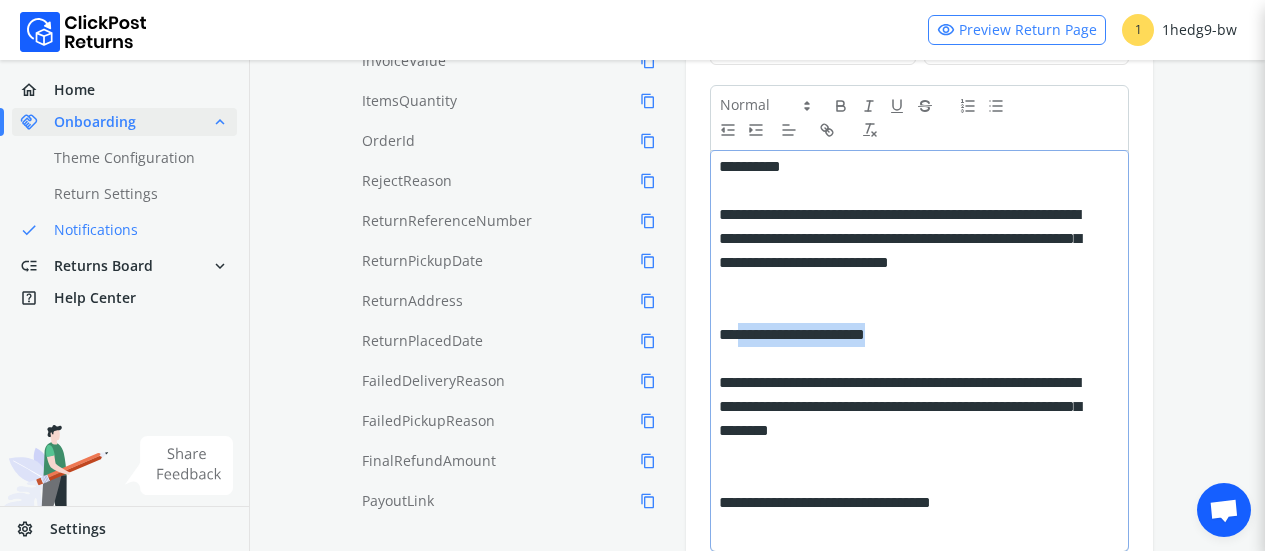 click on "**********" at bounding box center (908, 335) 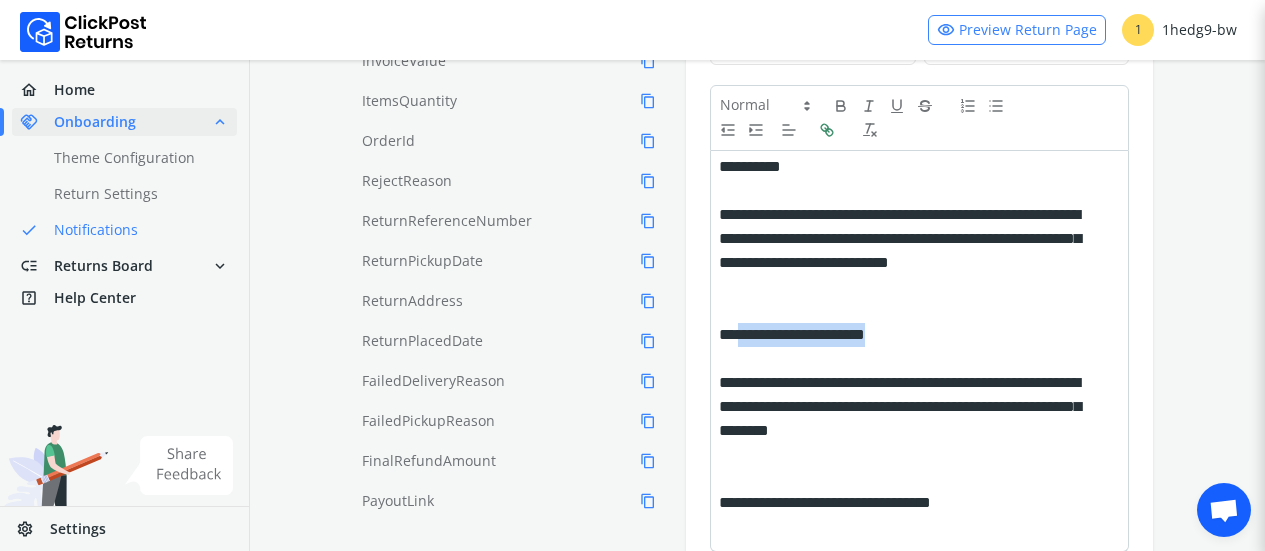 click 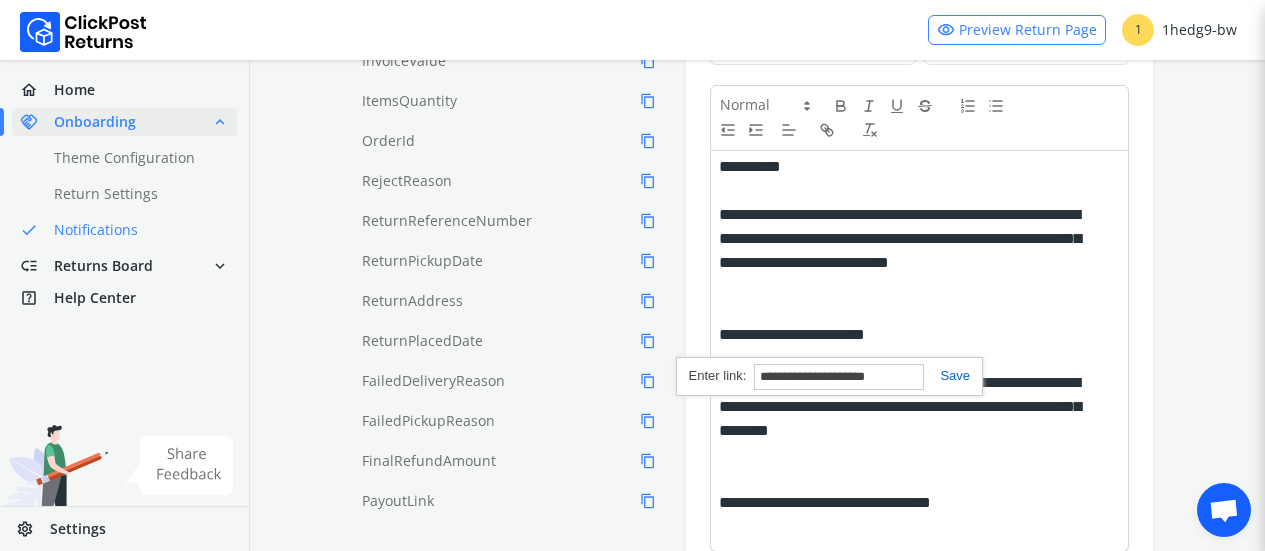 paste on "**********" 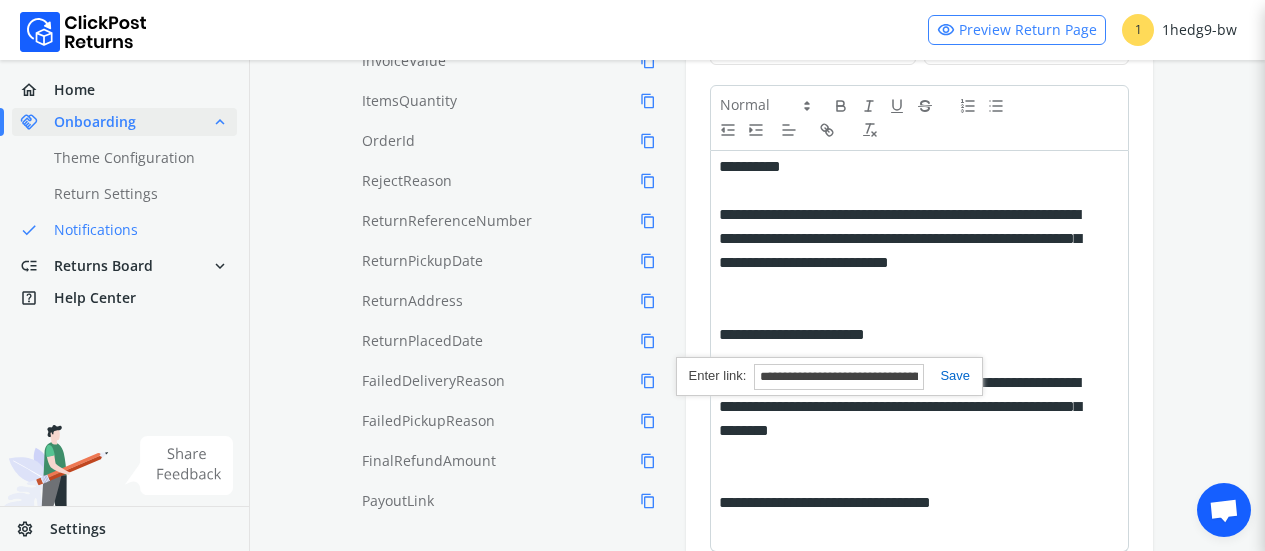 scroll, scrollTop: 0, scrollLeft: 140, axis: horizontal 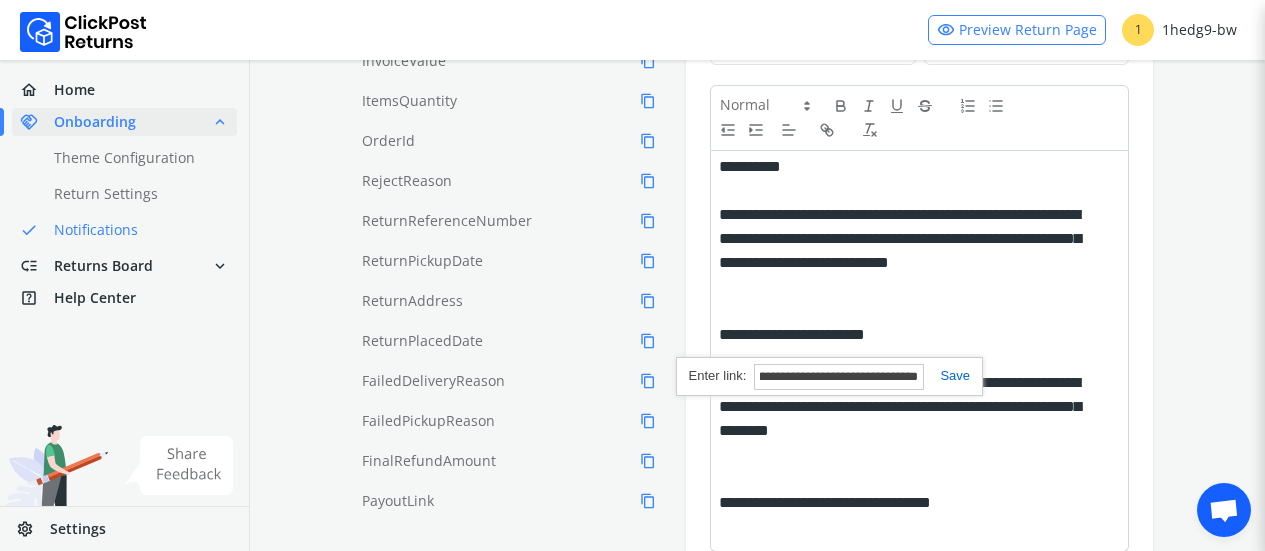 type on "**********" 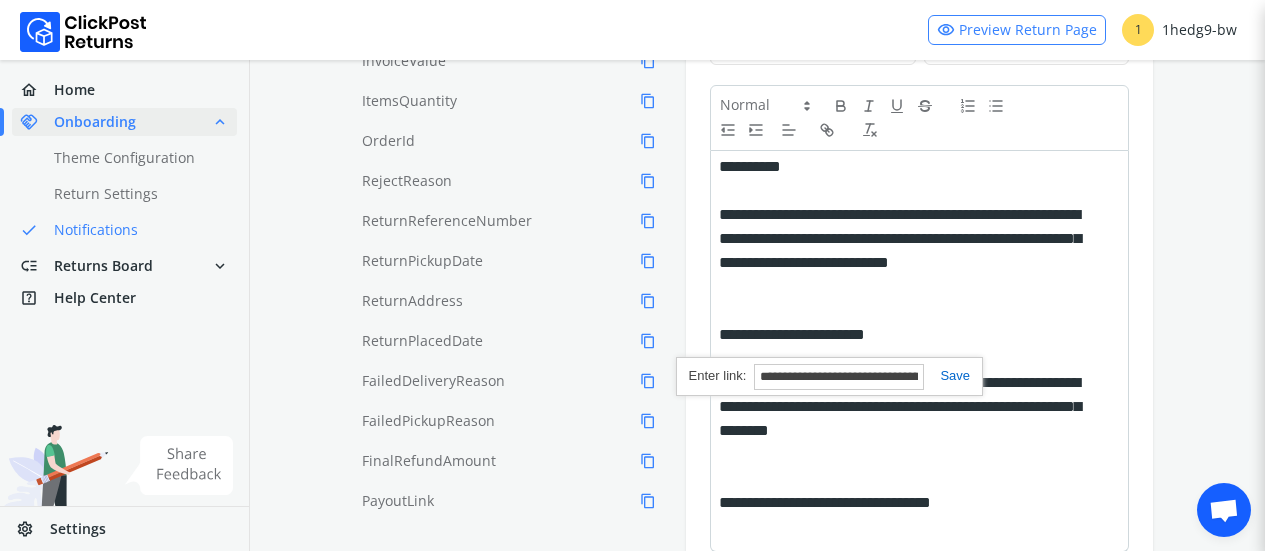 click at bounding box center [947, 375] 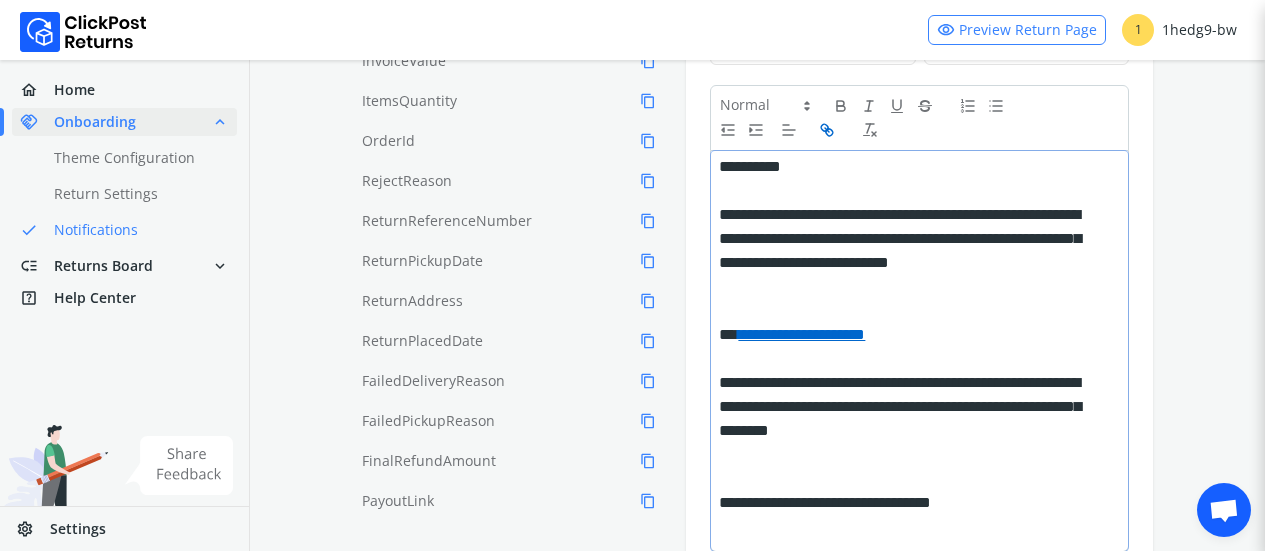 click on "[MASKED]" at bounding box center (908, 407) 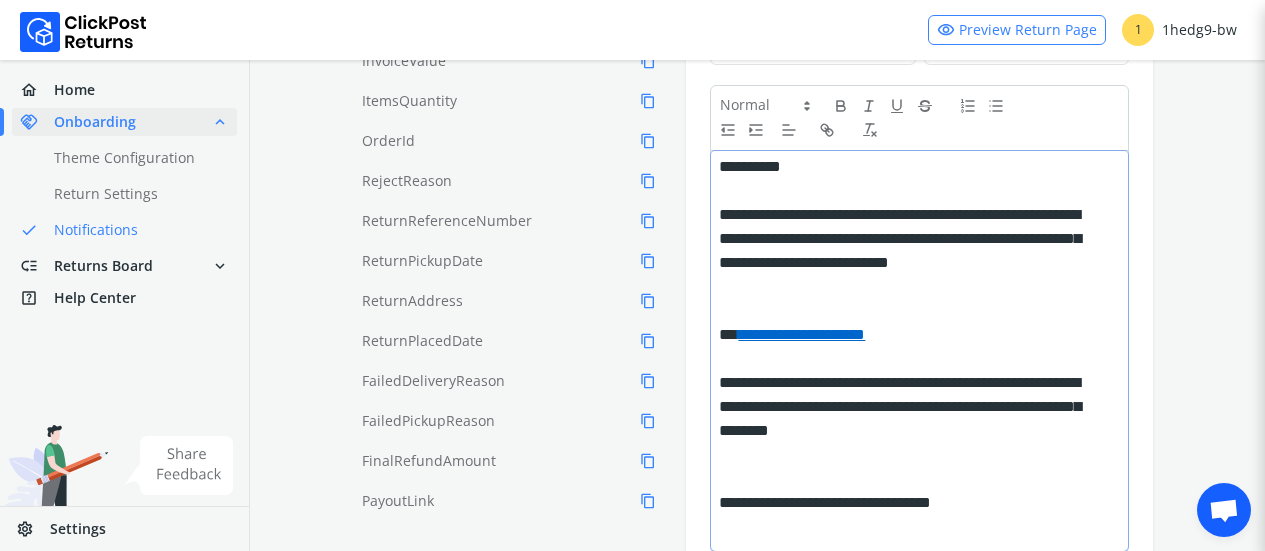scroll, scrollTop: 688, scrollLeft: 0, axis: vertical 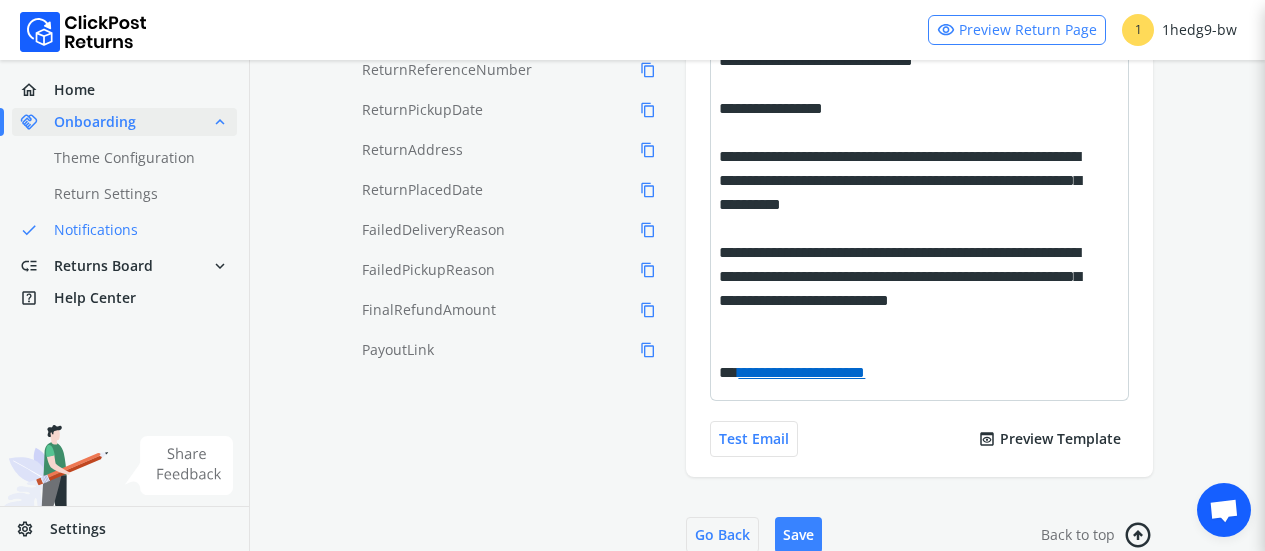 click on "Subject [MASKED] From Name *** From Email [MASKED] Reply Name Reply Email [MASKED] [MASKED] [MASKED] [MASKED] Test Email preview Preview Template" at bounding box center (919, 69) 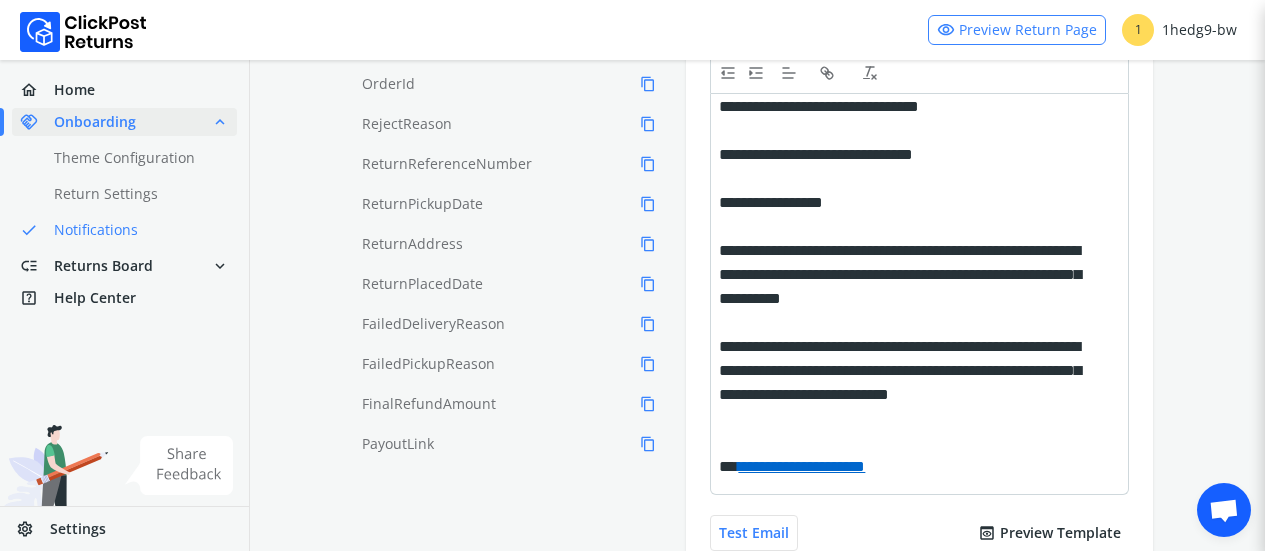 scroll, scrollTop: 448, scrollLeft: 0, axis: vertical 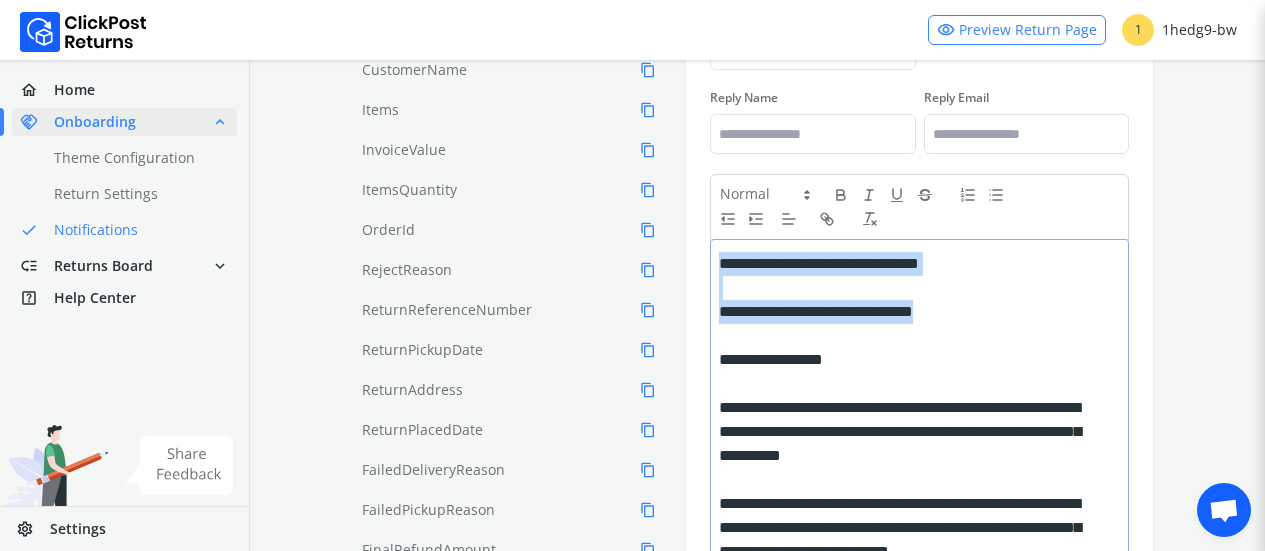 drag, startPoint x: 998, startPoint y: 308, endPoint x: 677, endPoint y: 206, distance: 336.81598 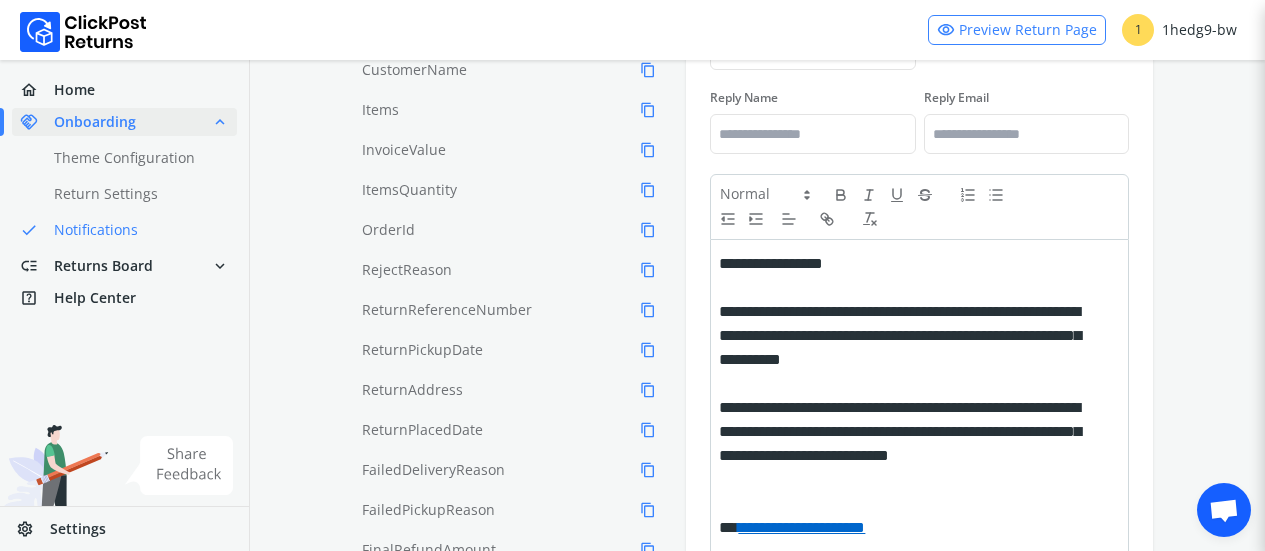 click on "Subject [MASKED] From Name *** From Email [MASKED] Reply Name Reply Email [MASKED] [MASKED] [MASKED] [MASKED] Test Email preview Preview Template" at bounding box center (919, 309) 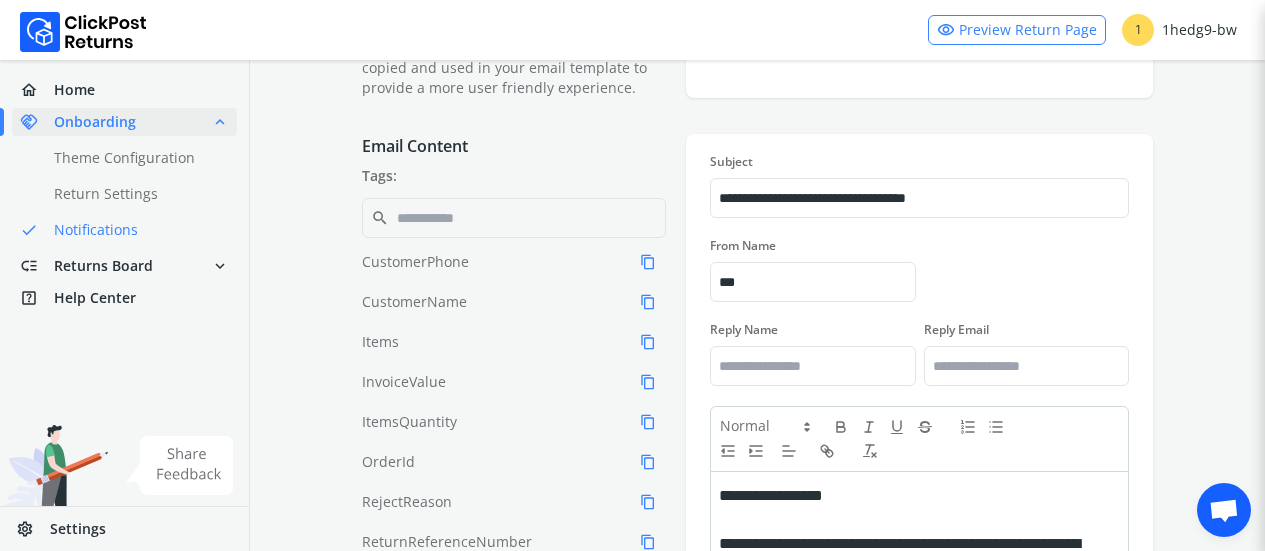 scroll, scrollTop: 168, scrollLeft: 0, axis: vertical 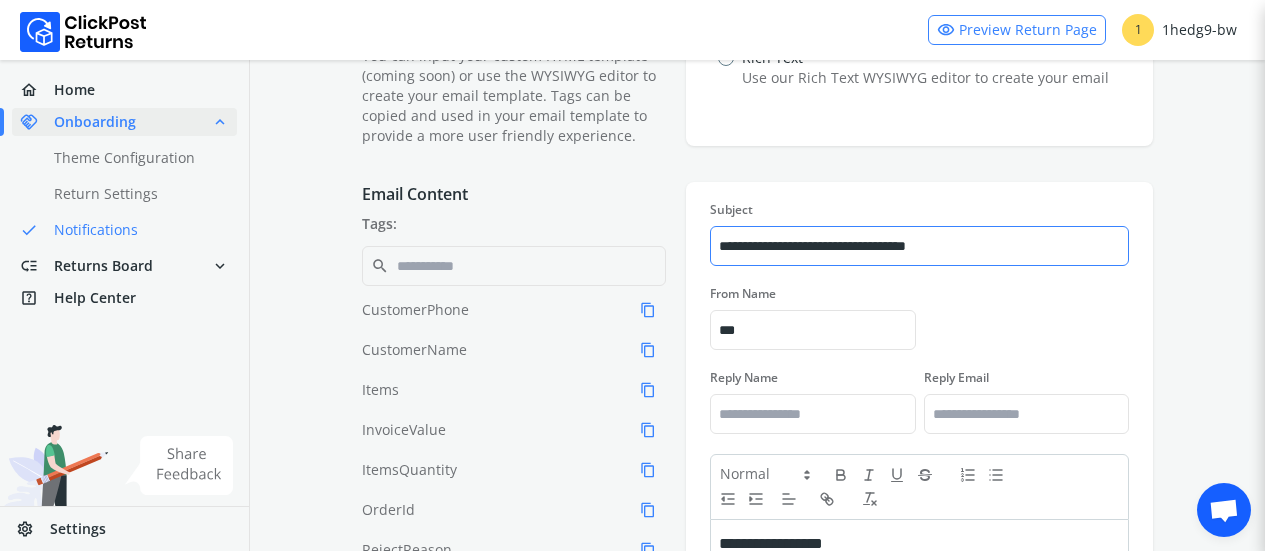 click on "**********" at bounding box center (919, 246) 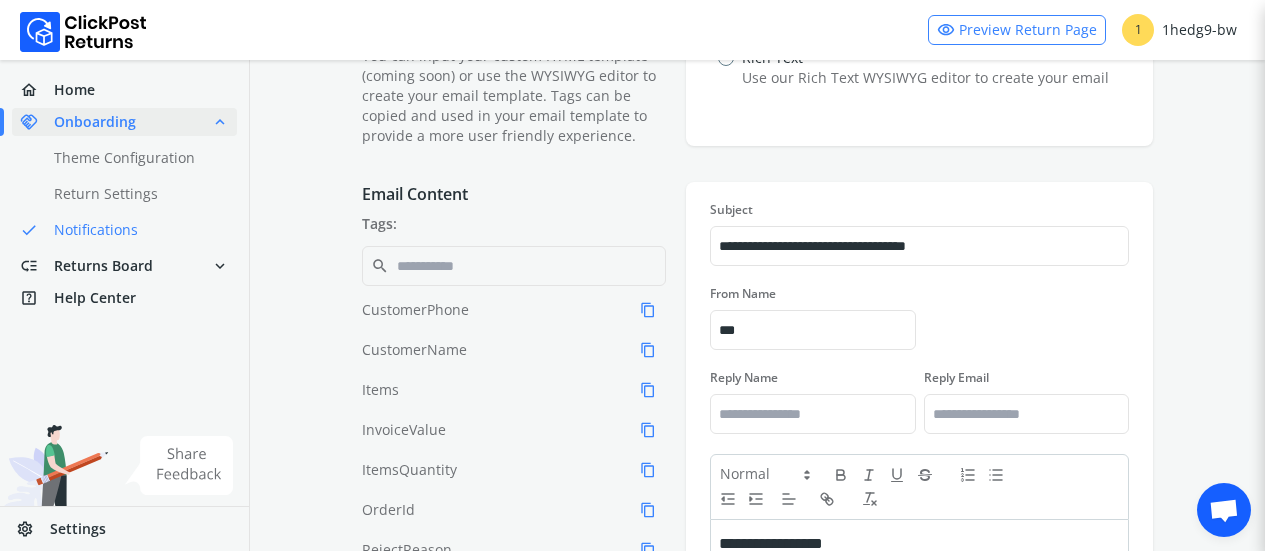 paste 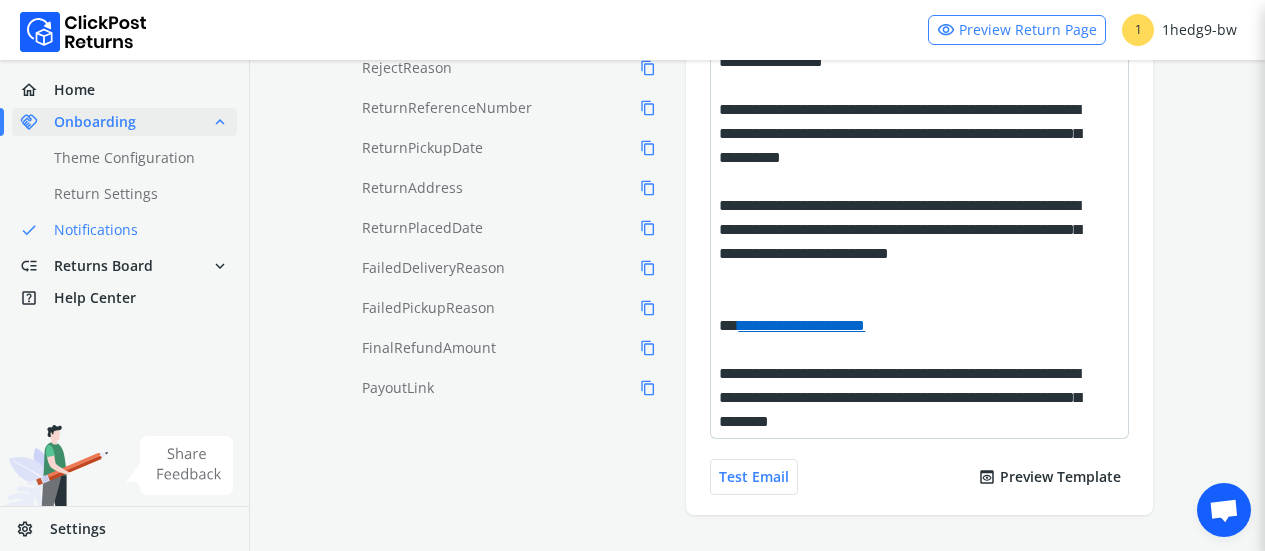 scroll, scrollTop: 762, scrollLeft: 0, axis: vertical 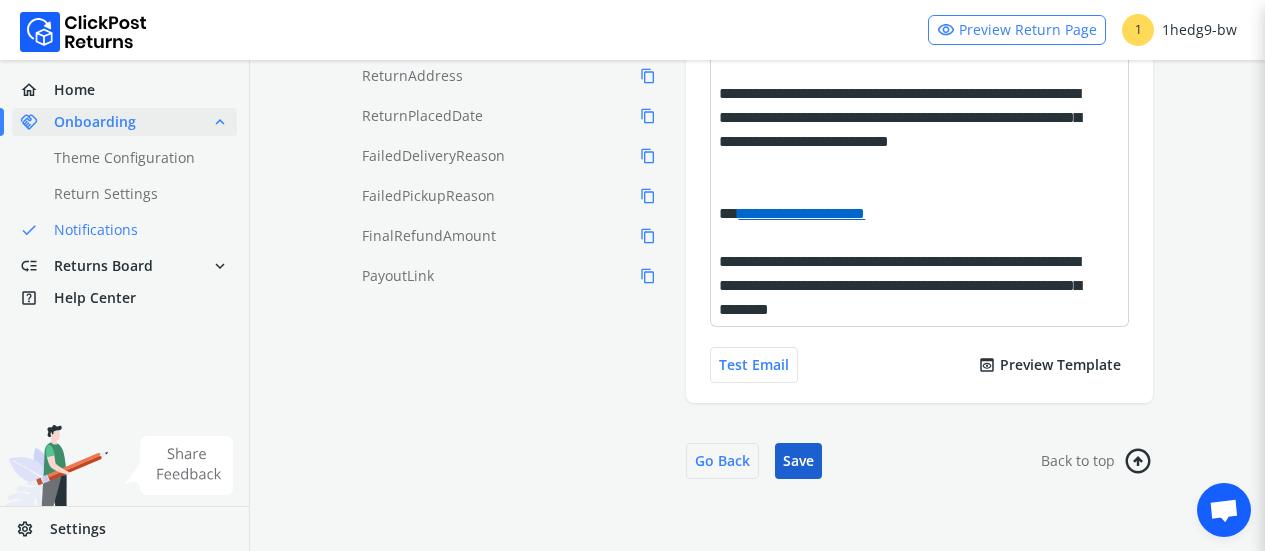 type on "**********" 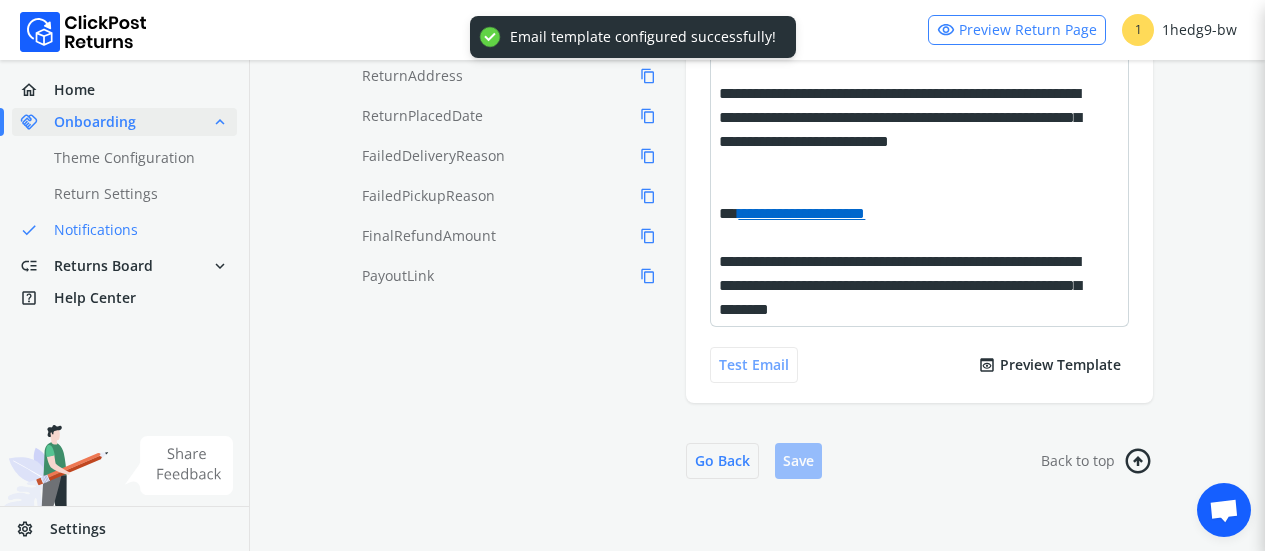 click on "Test Email" at bounding box center [754, 365] 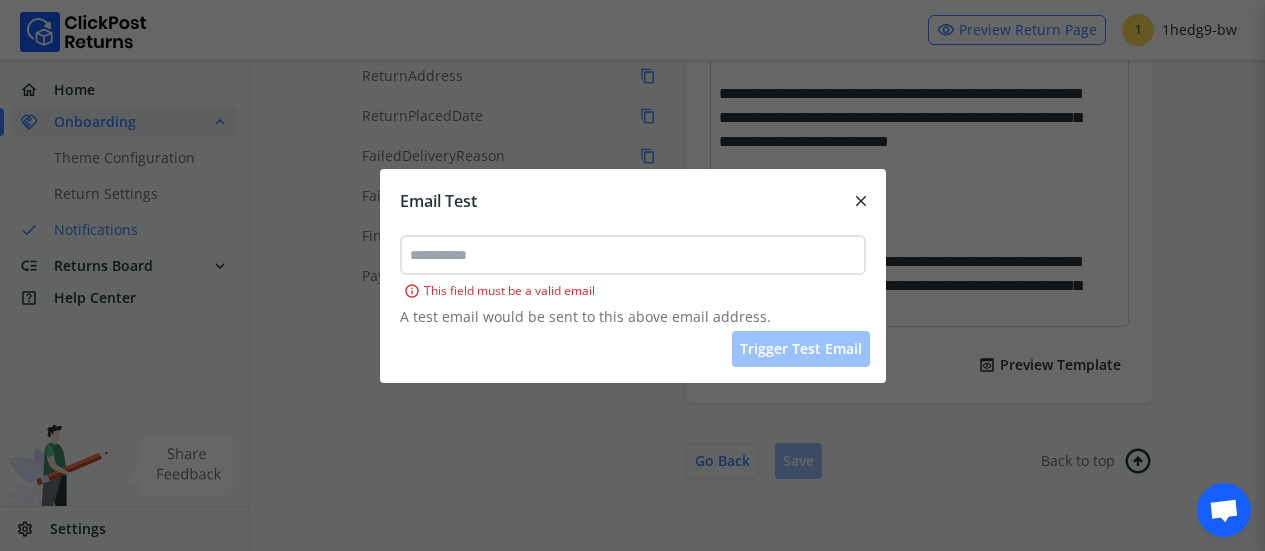 type 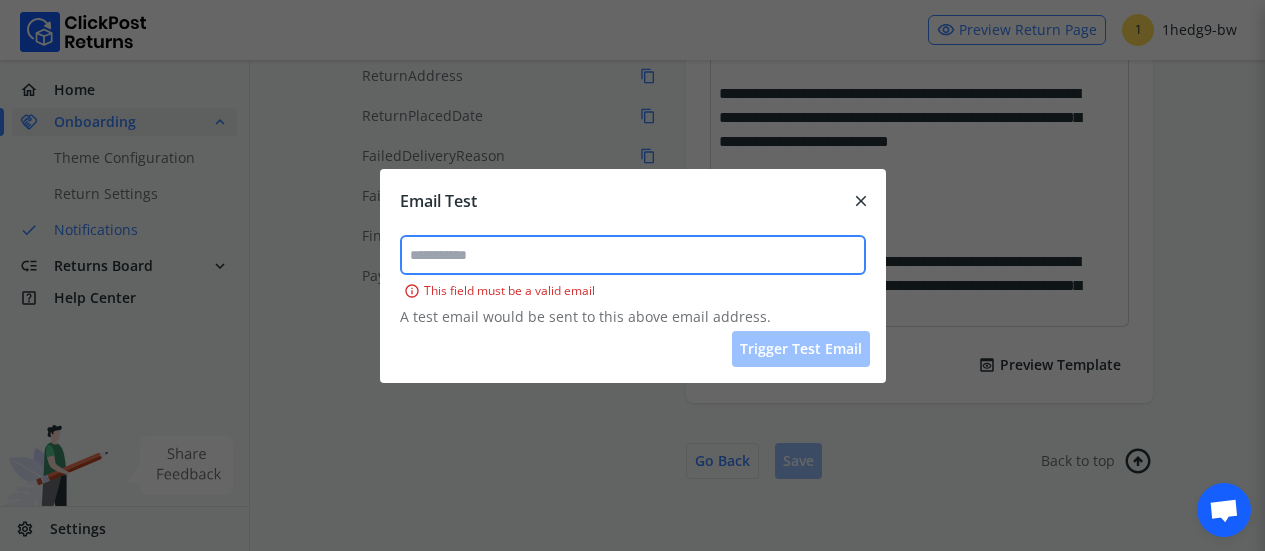 click at bounding box center (633, 255) 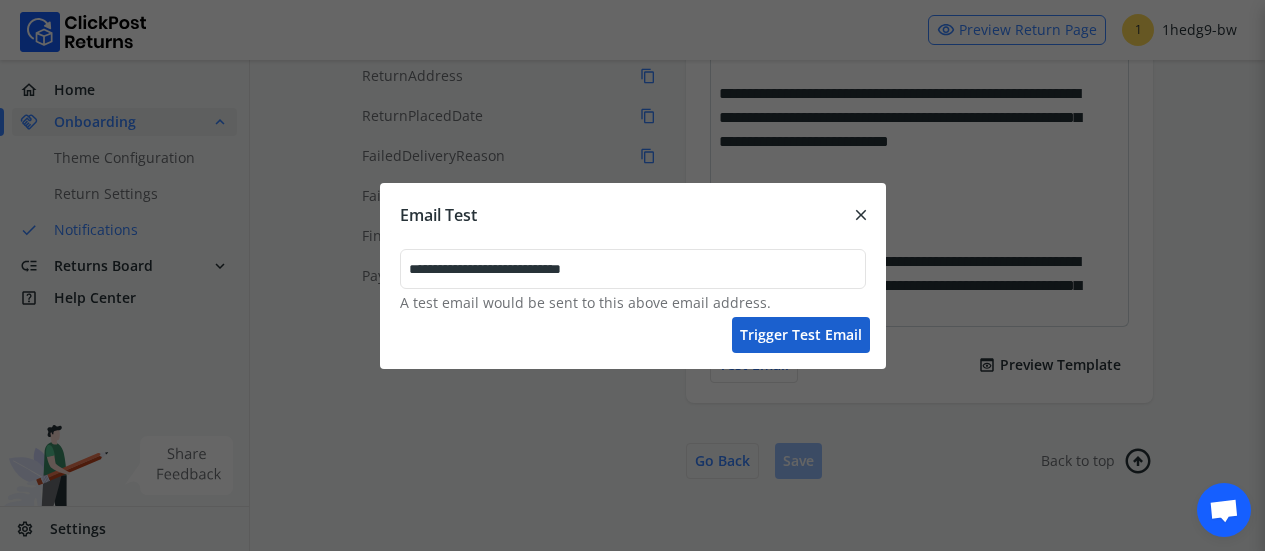 type on "**********" 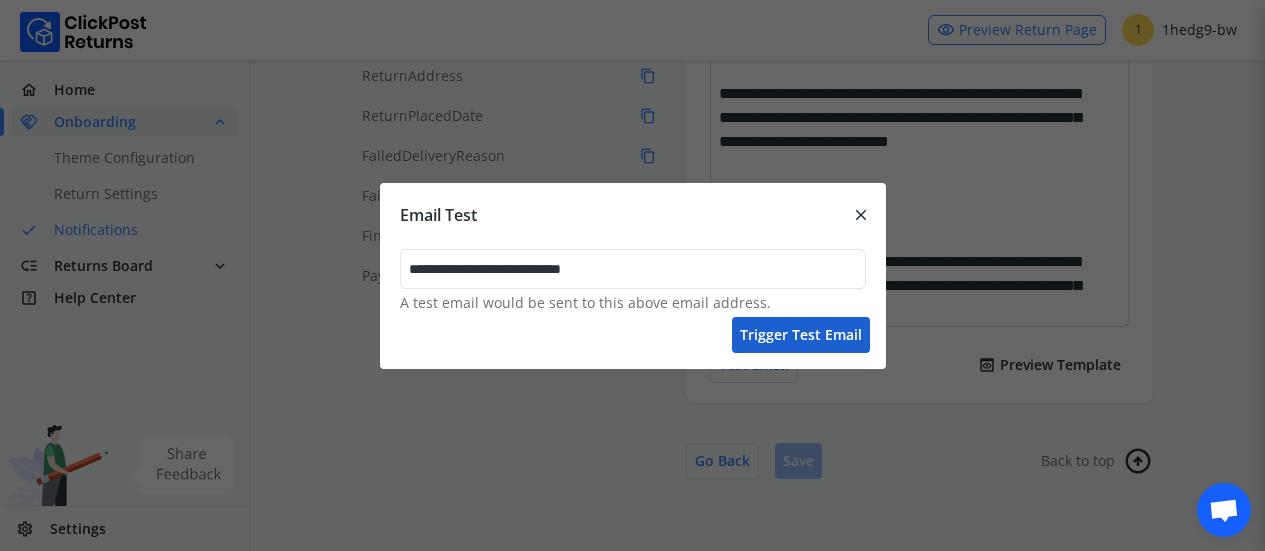 click on "Trigger test email" at bounding box center [801, 335] 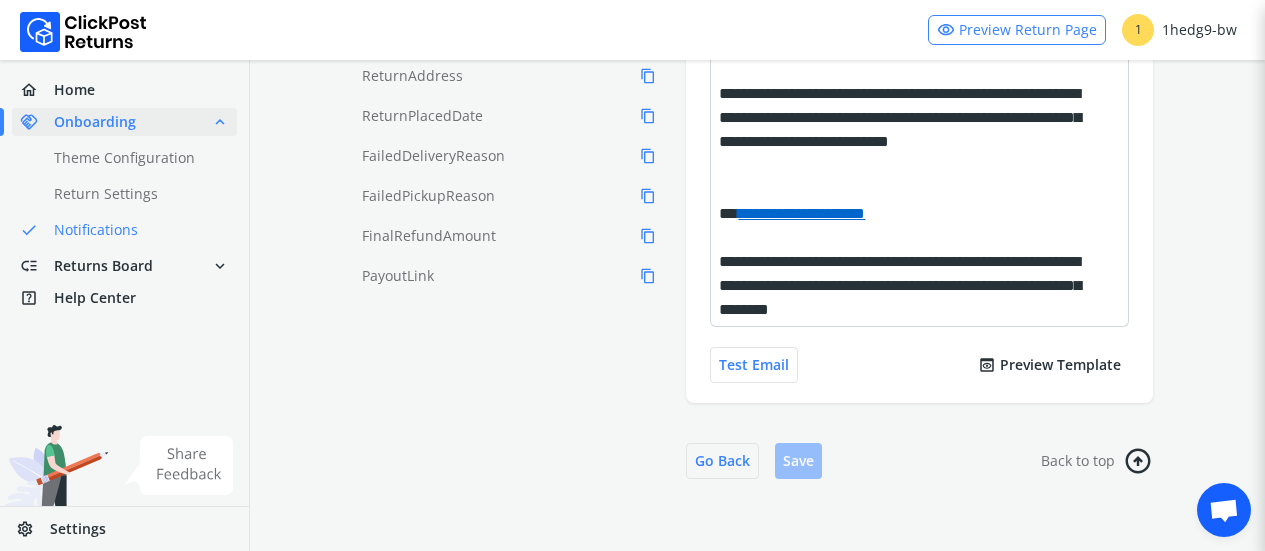 click on "1 1hedg9-bw" at bounding box center [1179, 30] 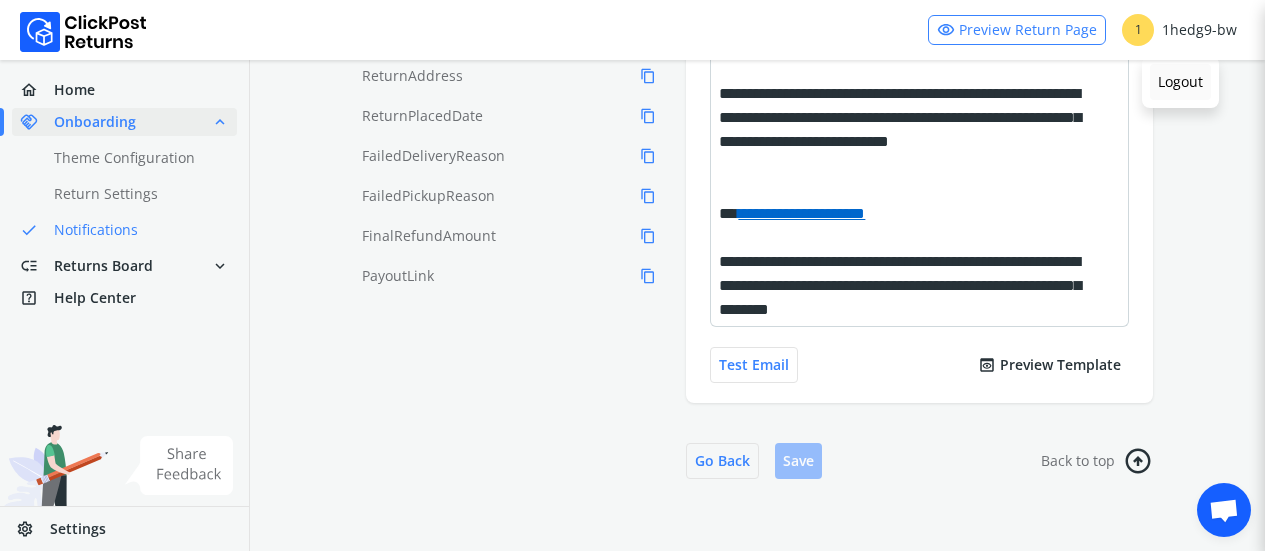 click on "Logout" at bounding box center (1180, 82) 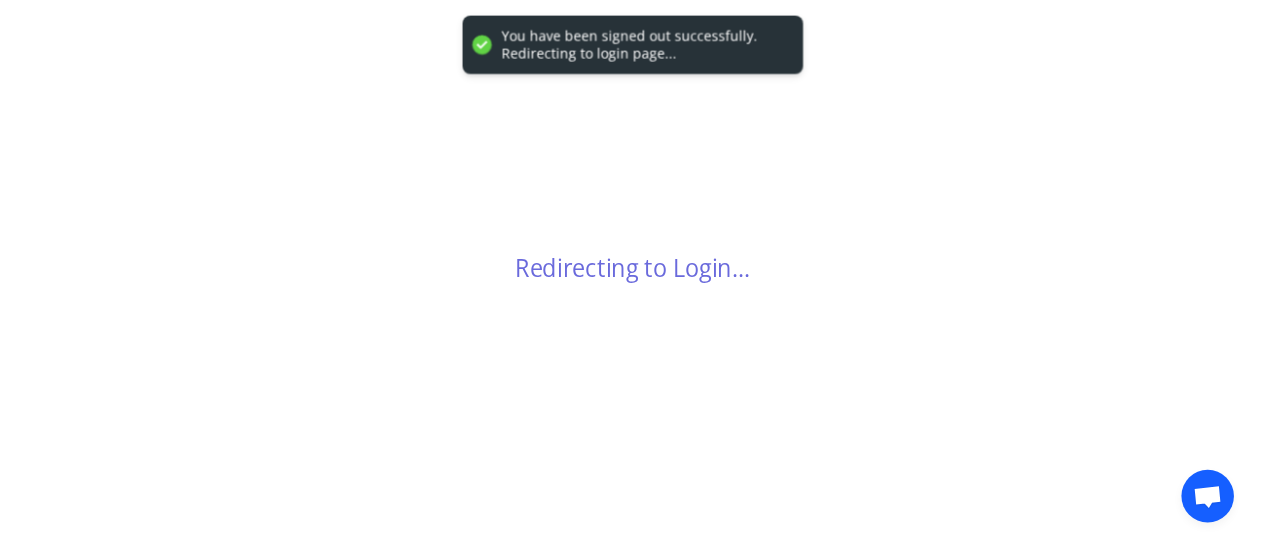 scroll, scrollTop: 0, scrollLeft: 0, axis: both 